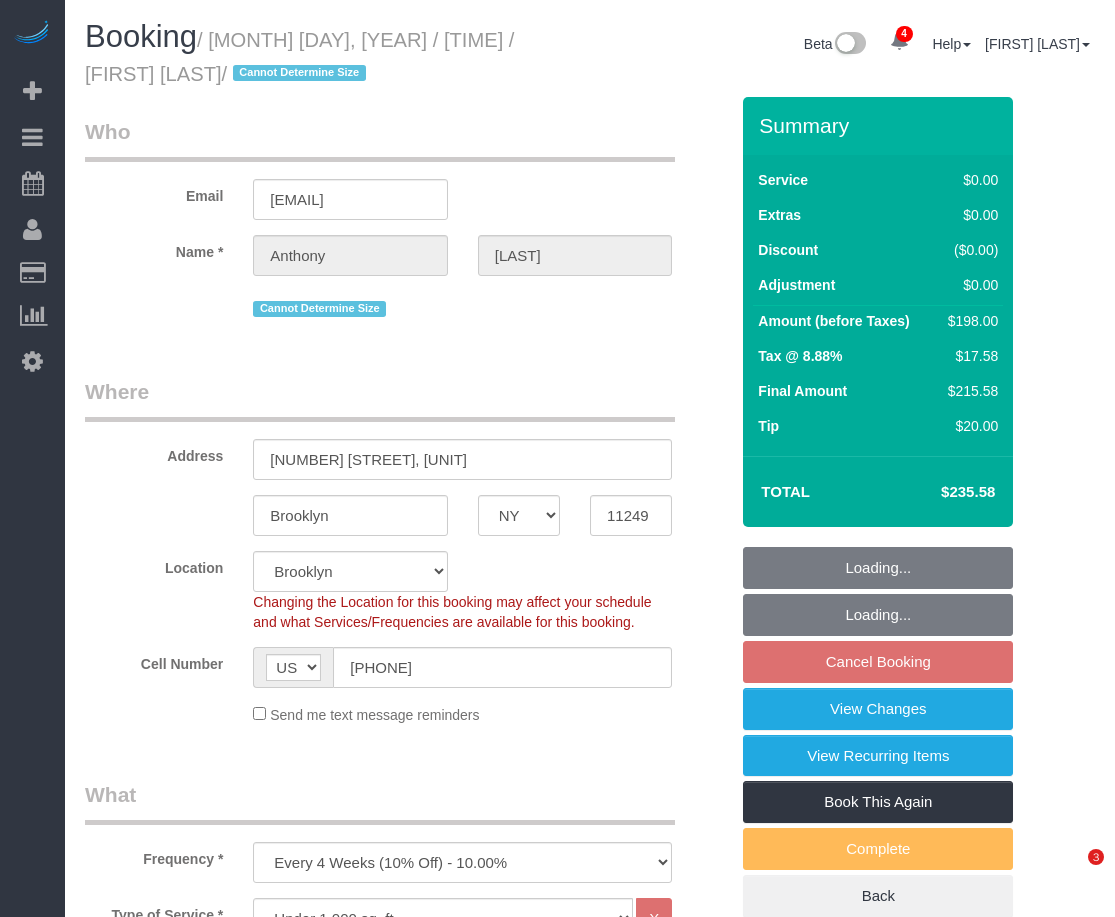 select on "NY" 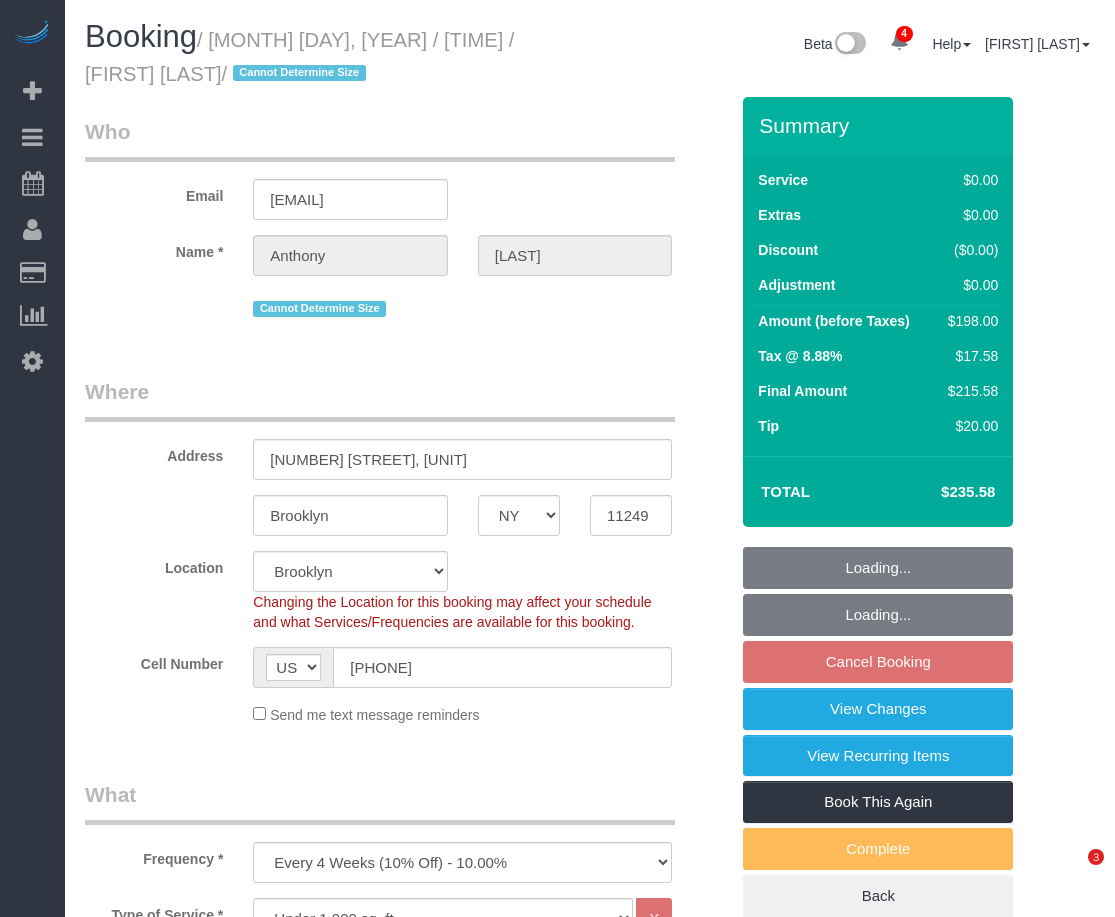 scroll, scrollTop: 0, scrollLeft: 0, axis: both 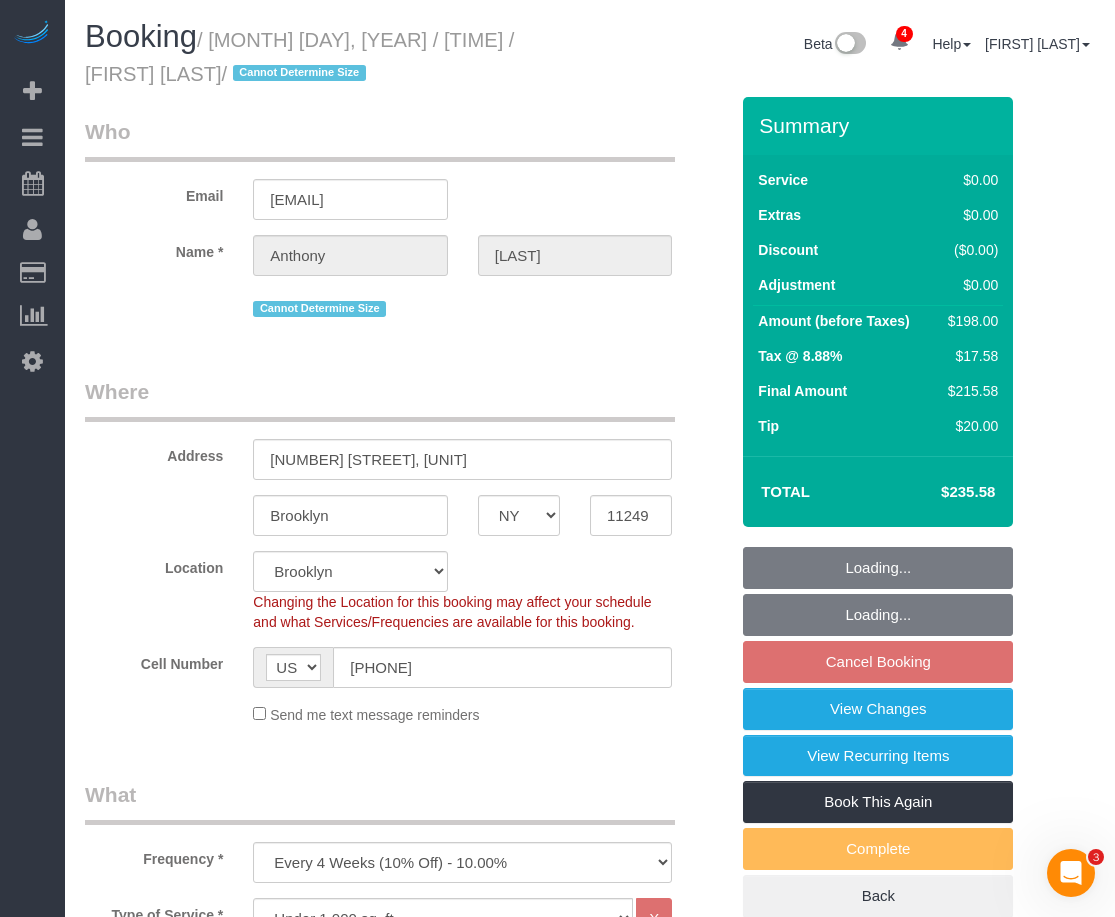 select on "object:906" 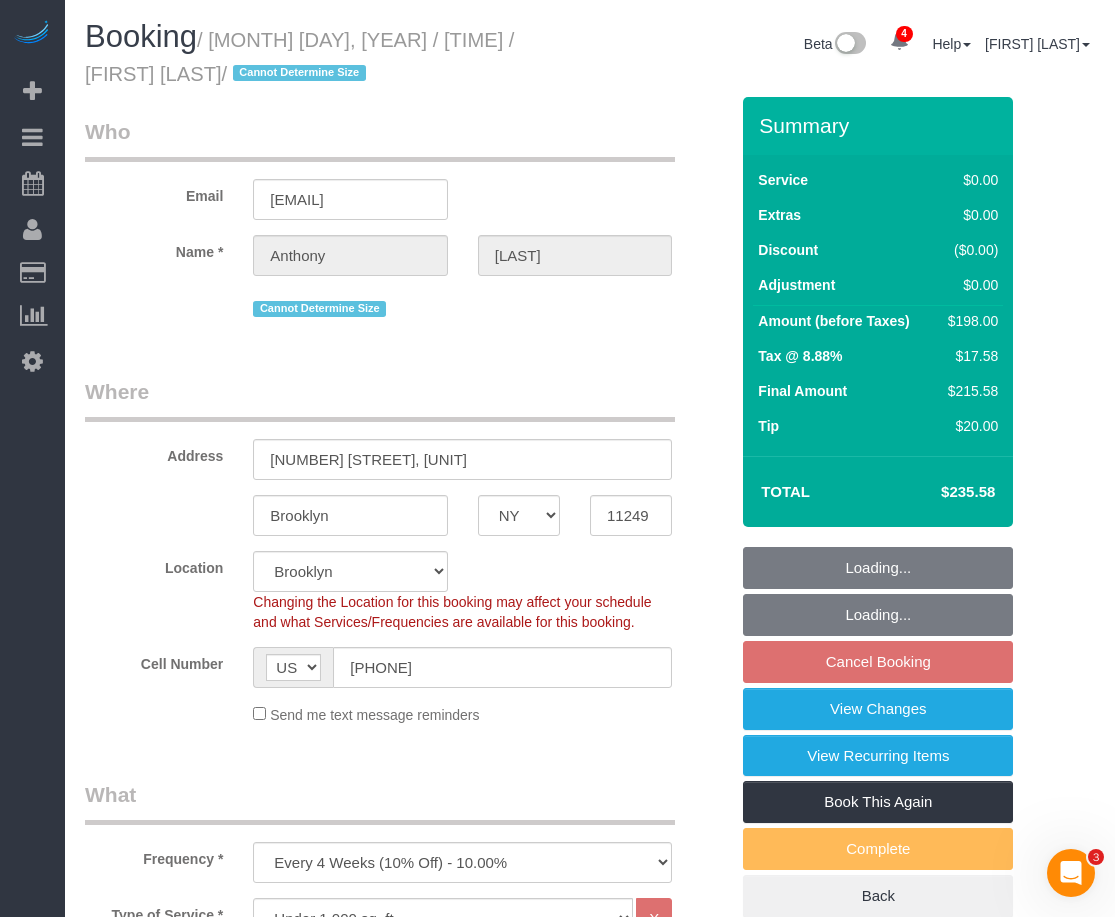 select on "2" 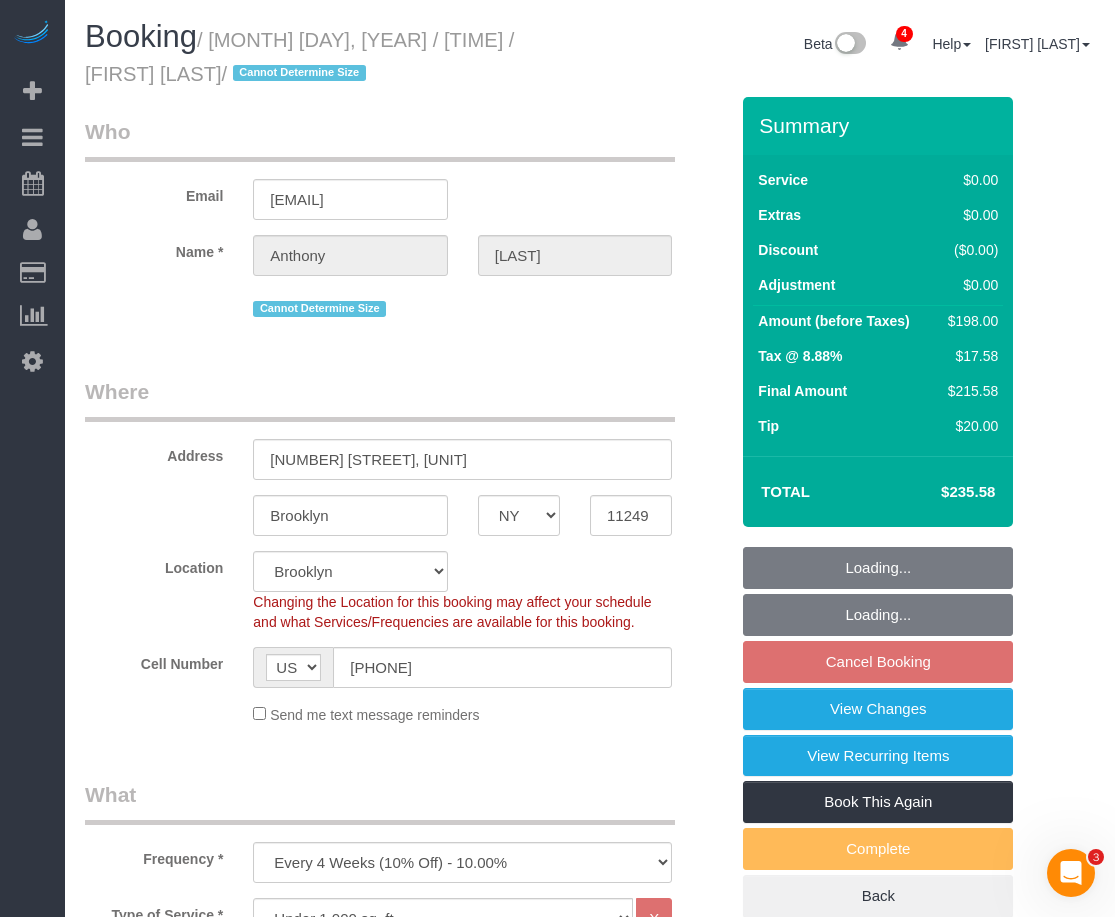 select on "spot5" 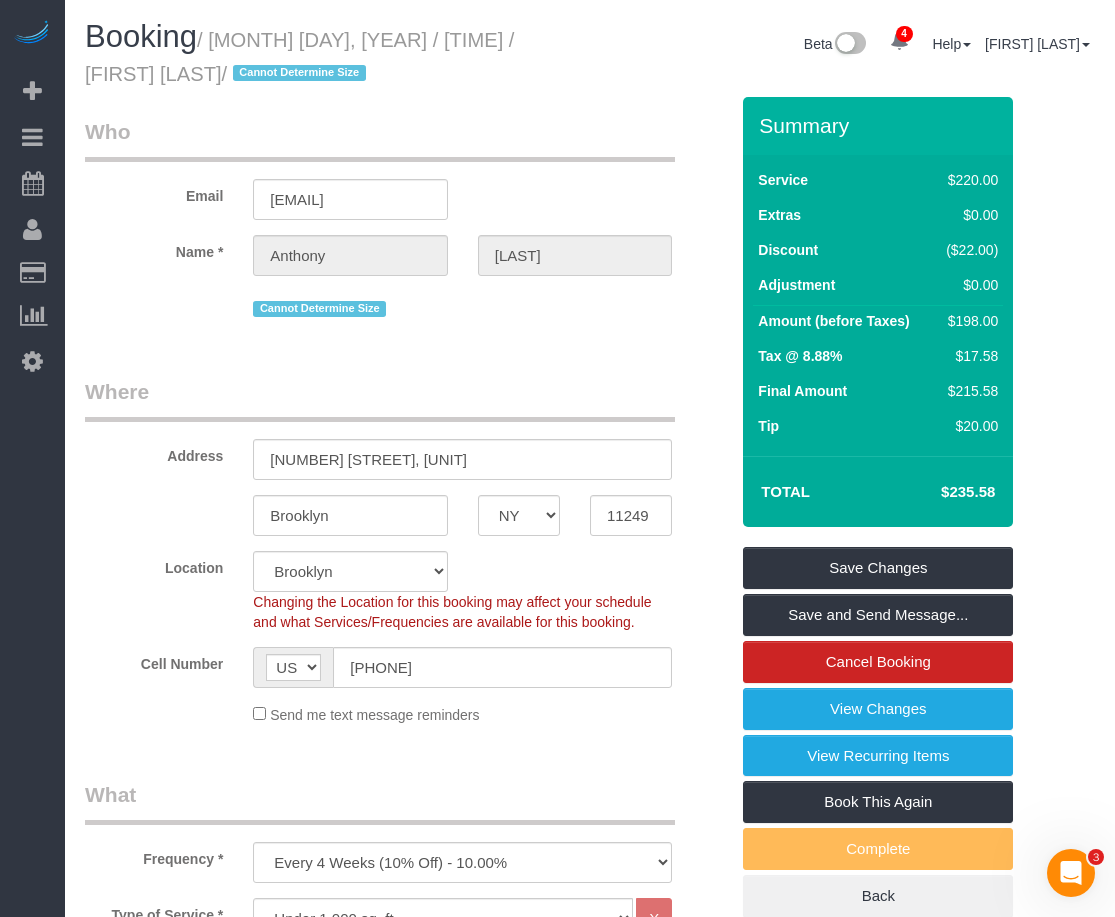 click on "Who
Email
marsala125@gmail.com
Name *
Anthony
Marsala
Cannot Determine Size
Where
Address
325 Kent Ave, S1400
Brooklyn
AK
AL
AR
AZ
CA
CO
CT
DC
DE
FL
GA
HI
IA
ID
IL
IN
KS
KY
LA
MA
MD
ME
MI
MN
MO" at bounding box center (590, 1819) 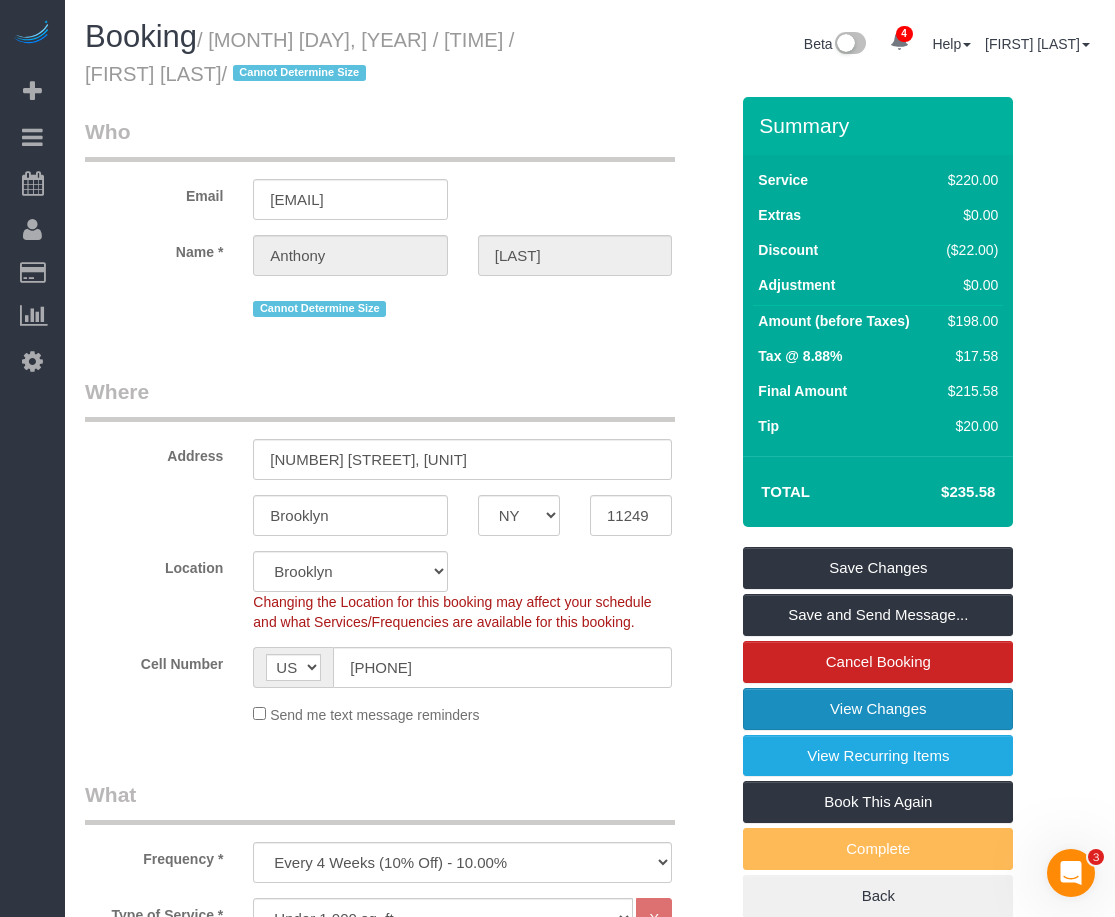 drag, startPoint x: 893, startPoint y: 706, endPoint x: 906, endPoint y: 701, distance: 13.928389 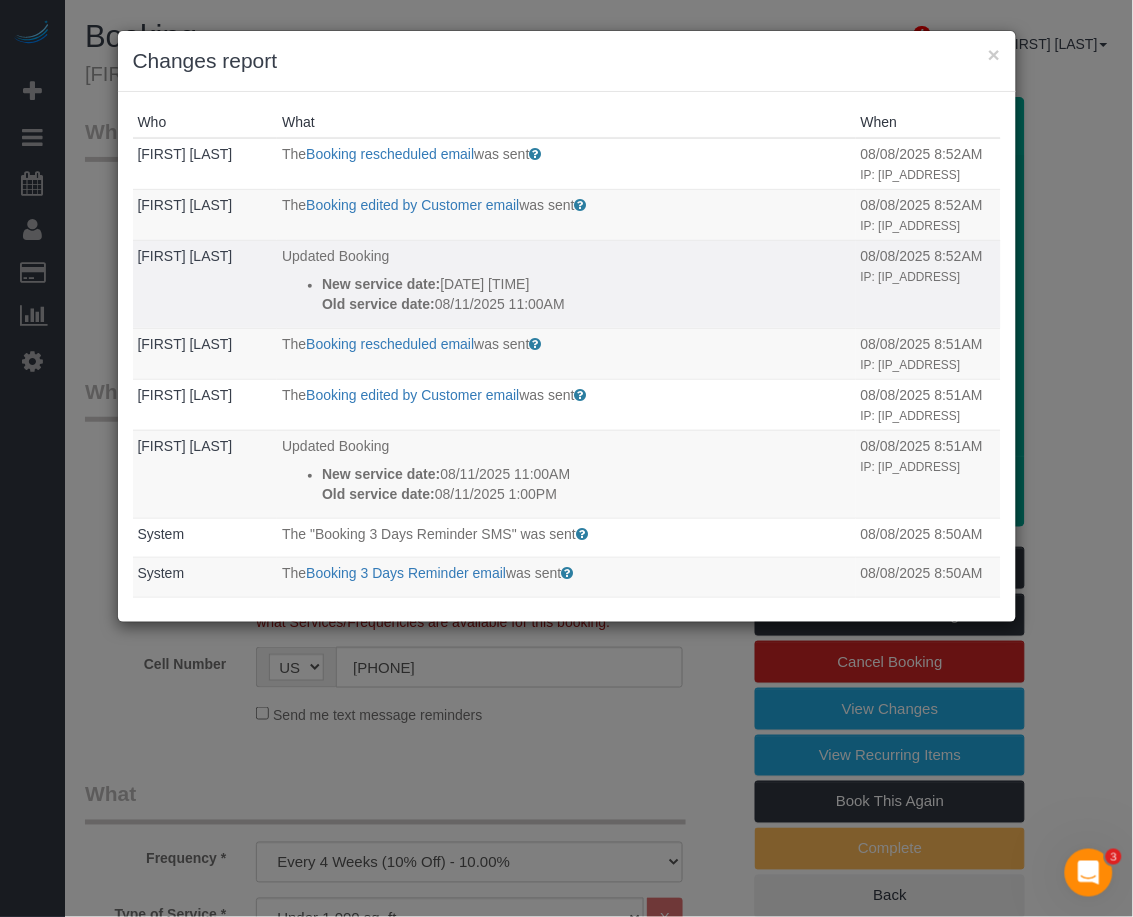 drag, startPoint x: 290, startPoint y: 278, endPoint x: 581, endPoint y: 297, distance: 291.61963 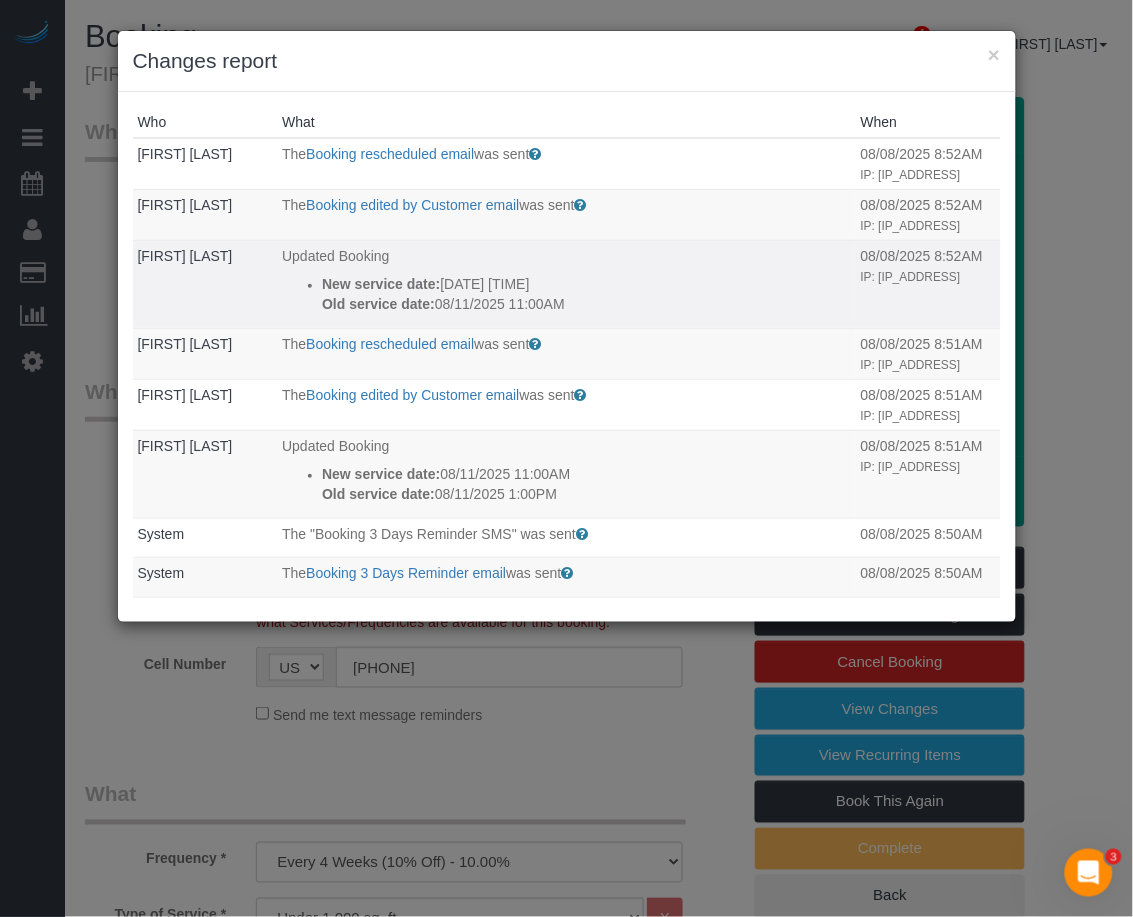 click on "New service date:
08/11/2025 12:00PM
Old service date:
08/11/2025 11:00AM" at bounding box center [586, 294] 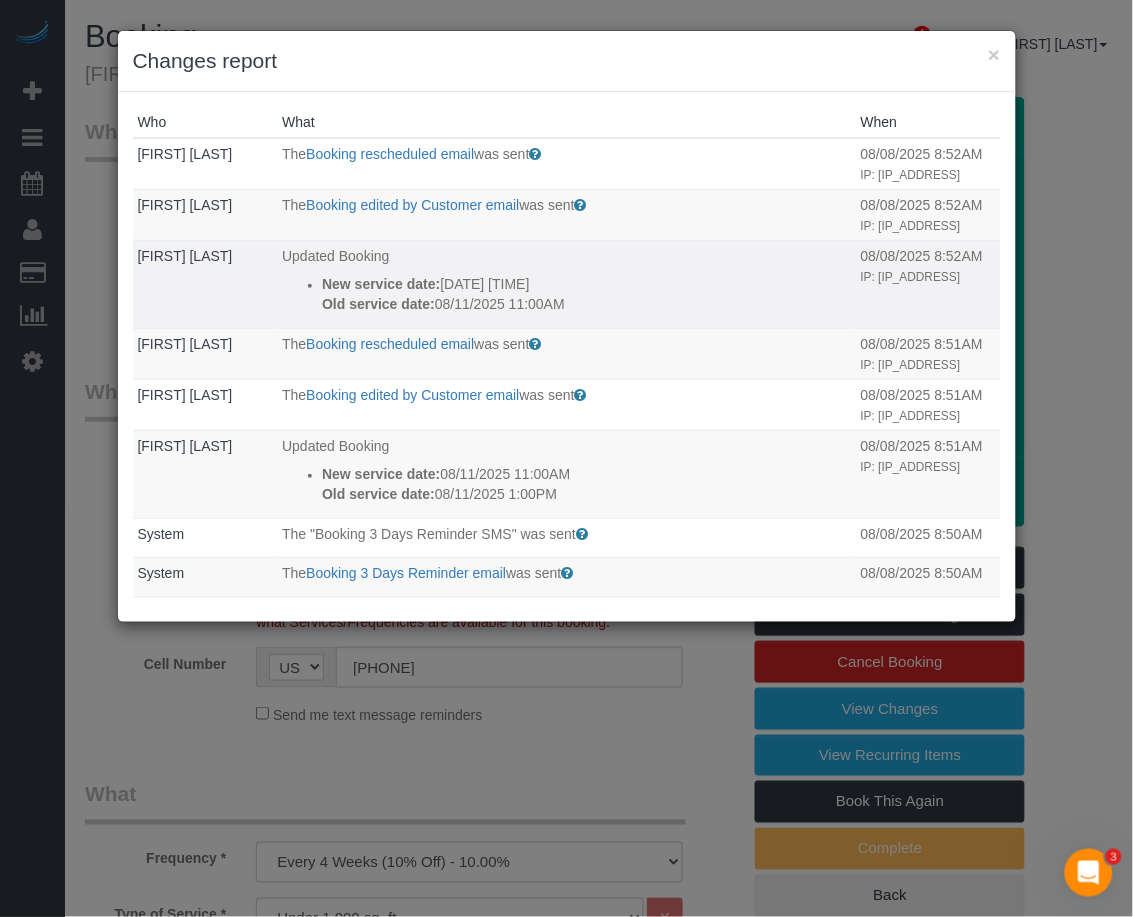 copy on "New service date:
08/11/2025 12:00PM
Old service date:
08/11/2025 11:00AM" 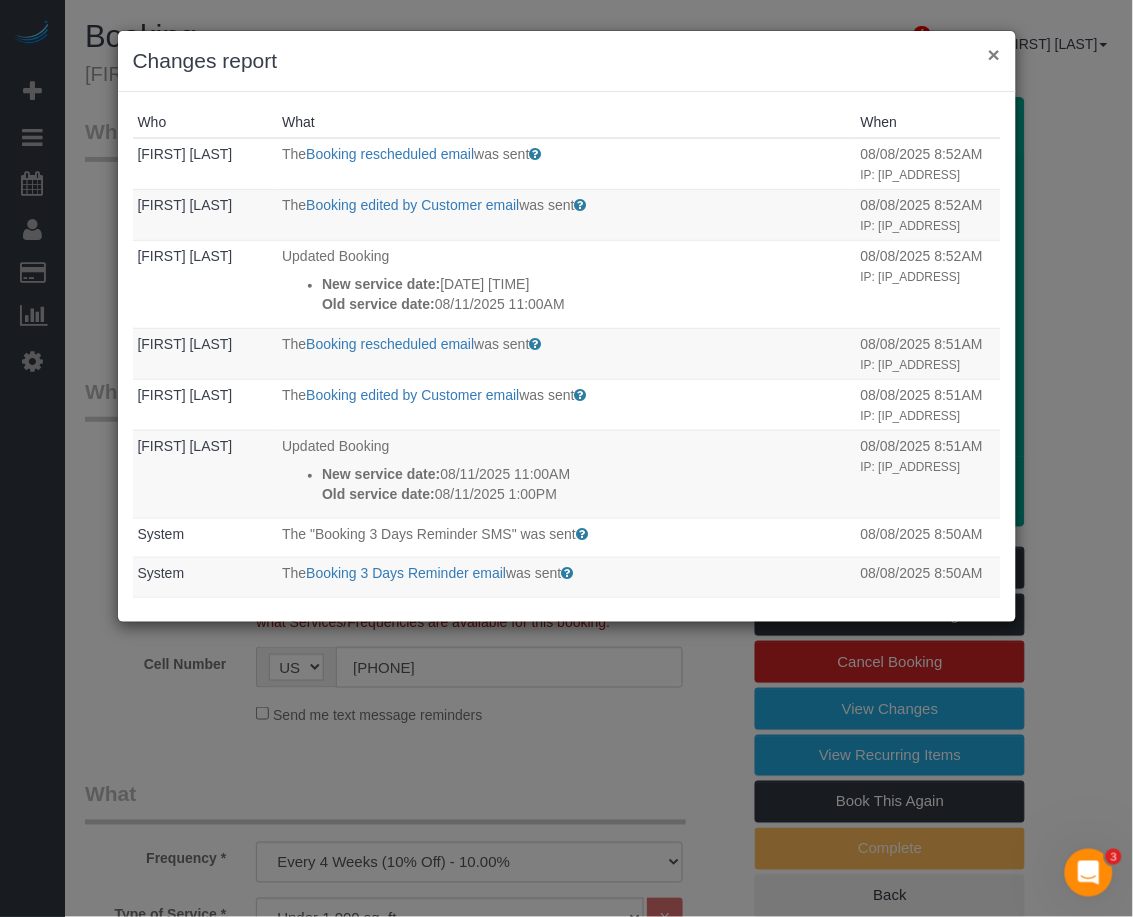 click on "×" at bounding box center [994, 54] 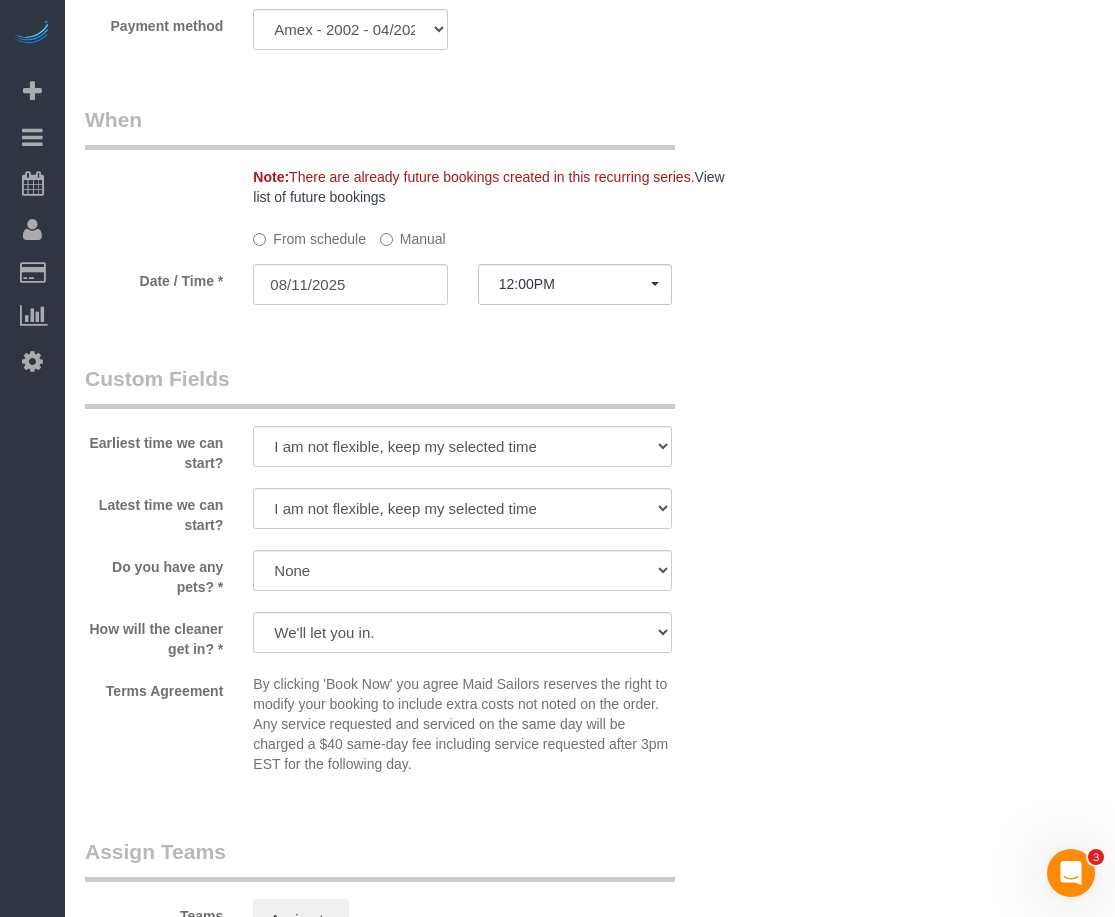 scroll, scrollTop: 2000, scrollLeft: 0, axis: vertical 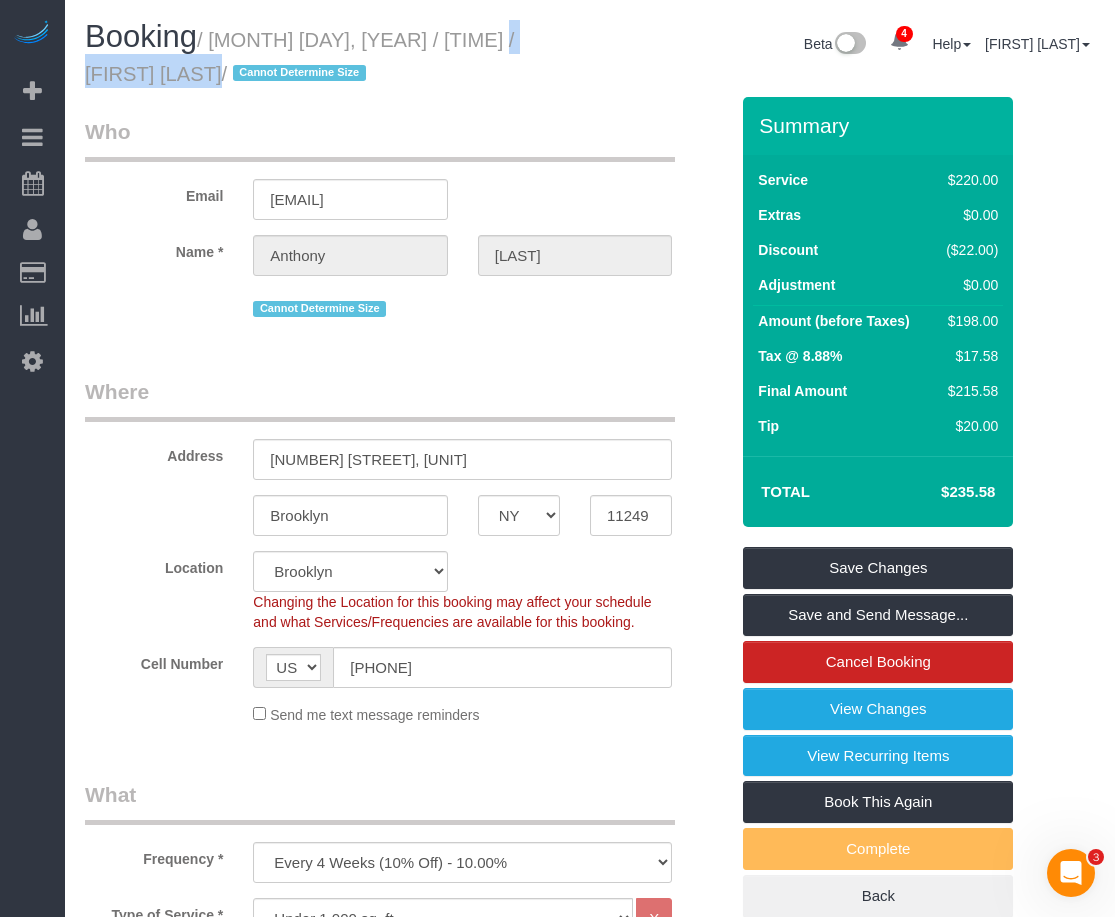 drag, startPoint x: 470, startPoint y: 41, endPoint x: 157, endPoint y: 78, distance: 315.17932 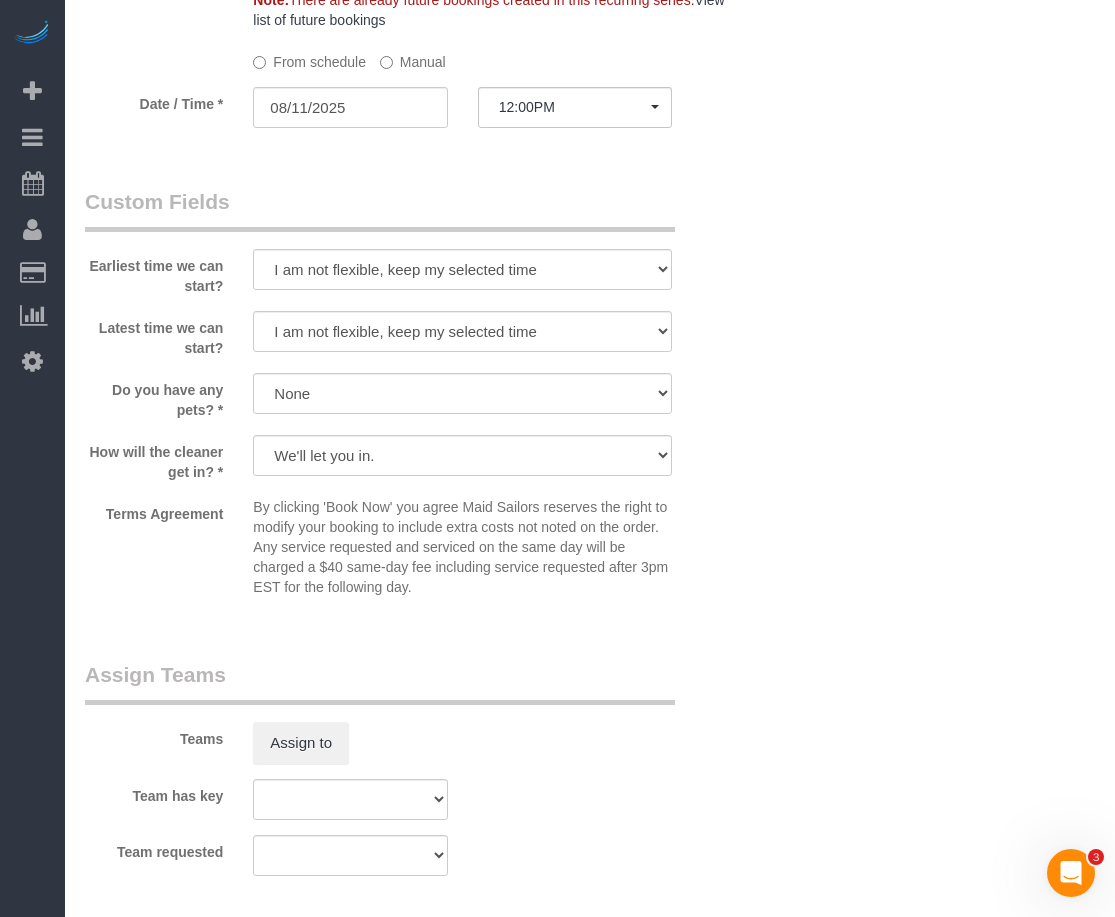 scroll, scrollTop: 2125, scrollLeft: 0, axis: vertical 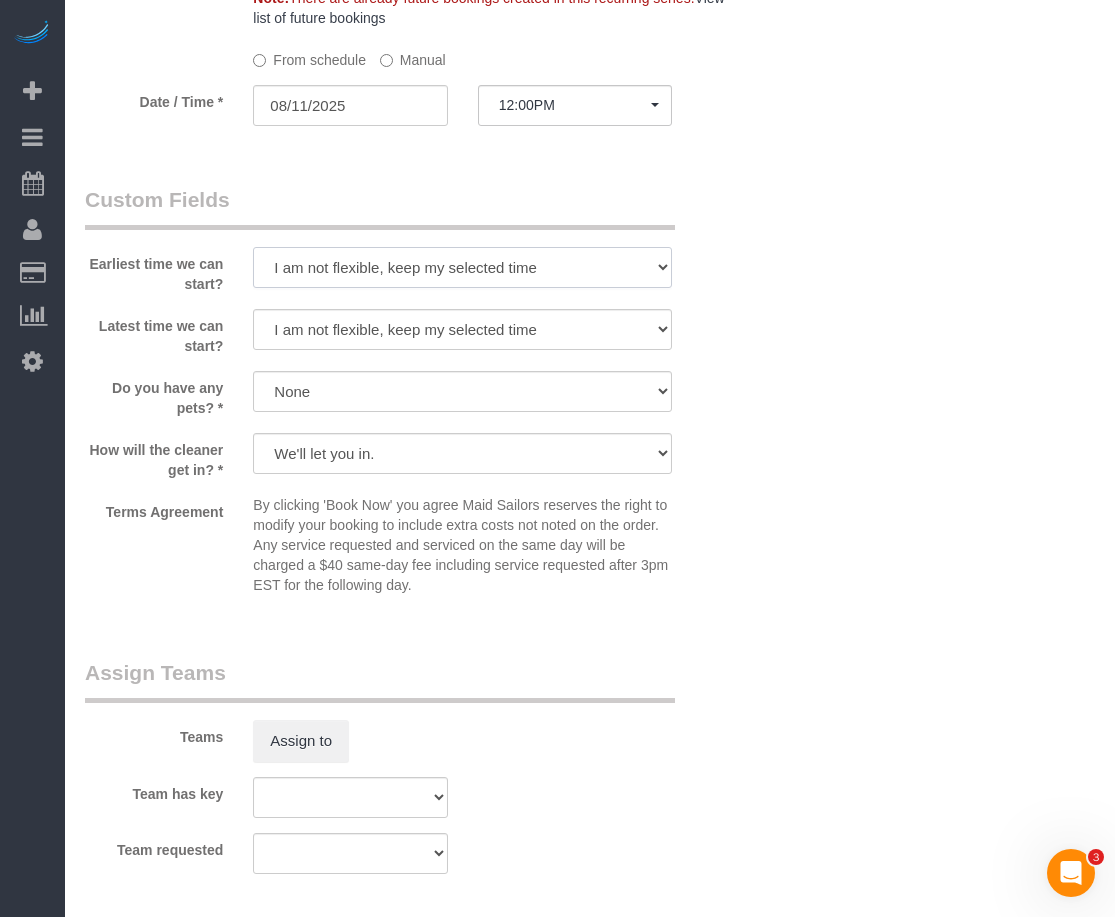 click on "I am not flexible, keep my selected time 8:00 AM 9:00 AM 10:00 AM 11:00 AM 12:00 PM 1:00 PM 2:00 PM 3:00 PM 4:00 PM 5:00 PM 6:00 PM 7:00 PM" at bounding box center [462, 267] 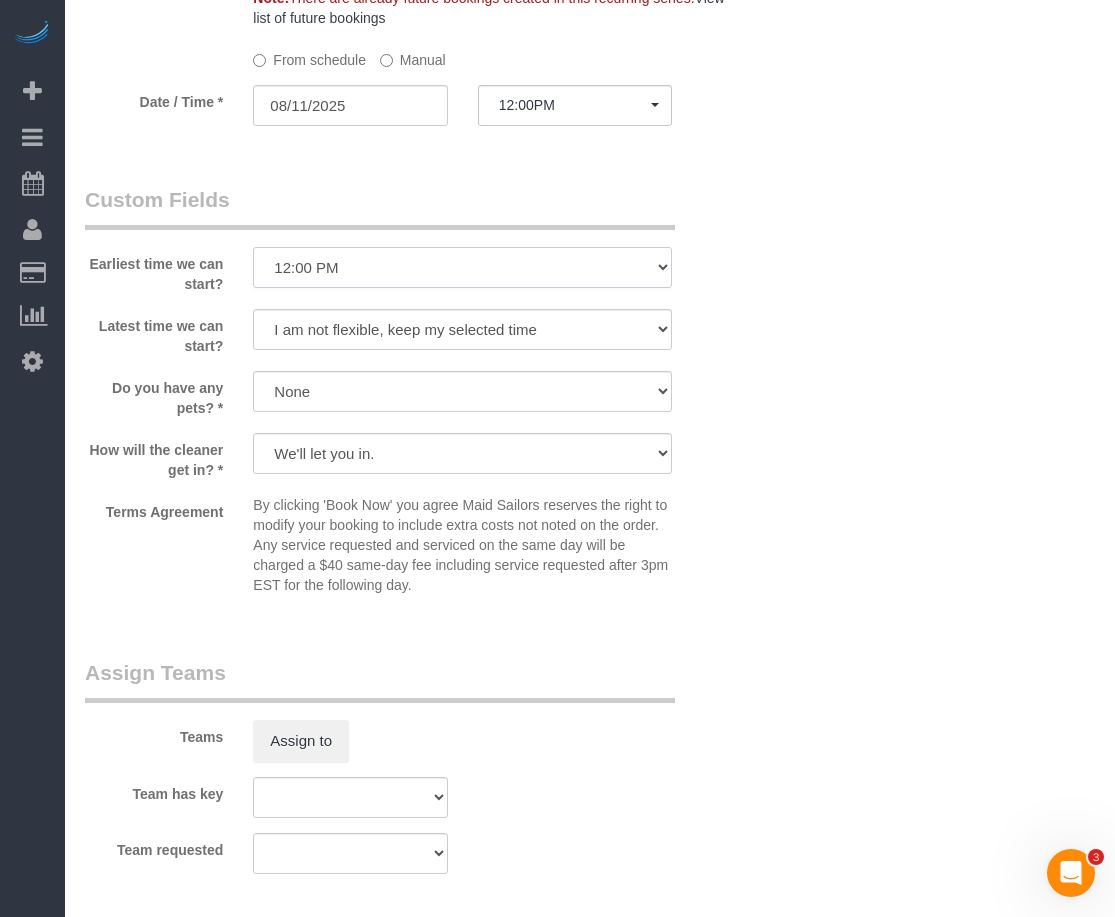 click on "I am not flexible, keep my selected time 8:00 AM 9:00 AM 10:00 AM 11:00 AM 12:00 PM 1:00 PM 2:00 PM 3:00 PM 4:00 PM 5:00 PM 6:00 PM 7:00 PM" at bounding box center [462, 267] 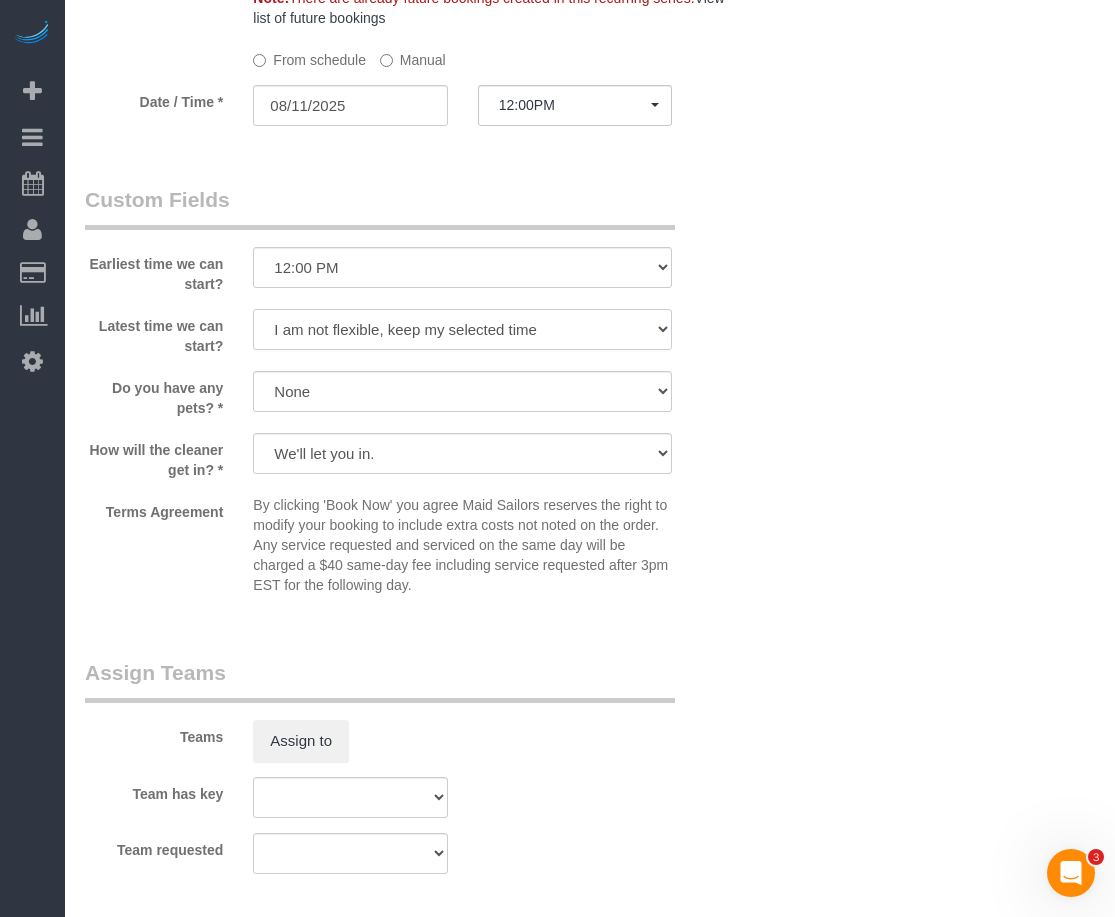 click on "I am not flexible, keep my selected time 8:00 AM 9:00 AM 10:00 AM 11:00 AM 12:00 PM 1:00 PM 2:00 PM 3:00 PM 4:00 PM 5:00 PM 6:00 PM 7:00 PM" at bounding box center [462, 329] 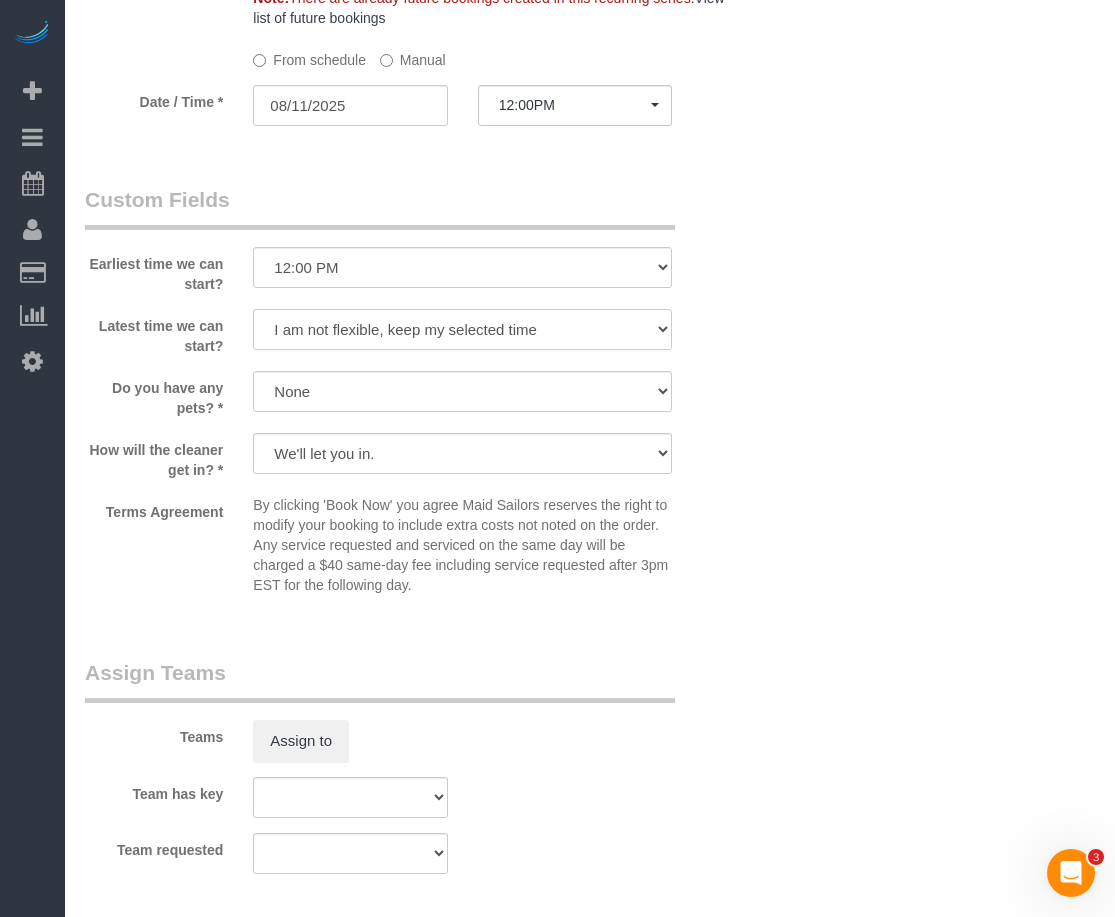 select on "number:73" 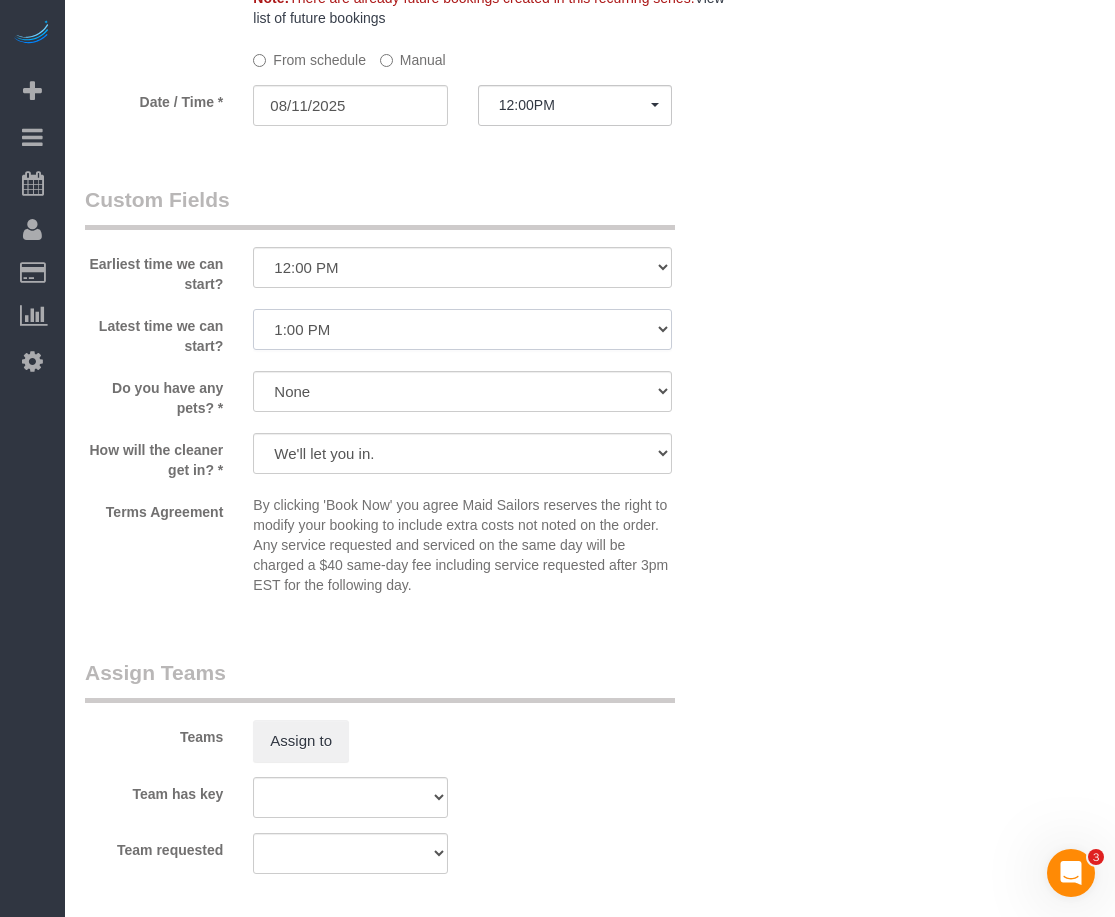 click on "I am not flexible, keep my selected time 8:00 AM 9:00 AM 10:00 AM 11:00 AM 12:00 PM 1:00 PM 2:00 PM 3:00 PM 4:00 PM 5:00 PM 6:00 PM 7:00 PM" at bounding box center [462, 329] 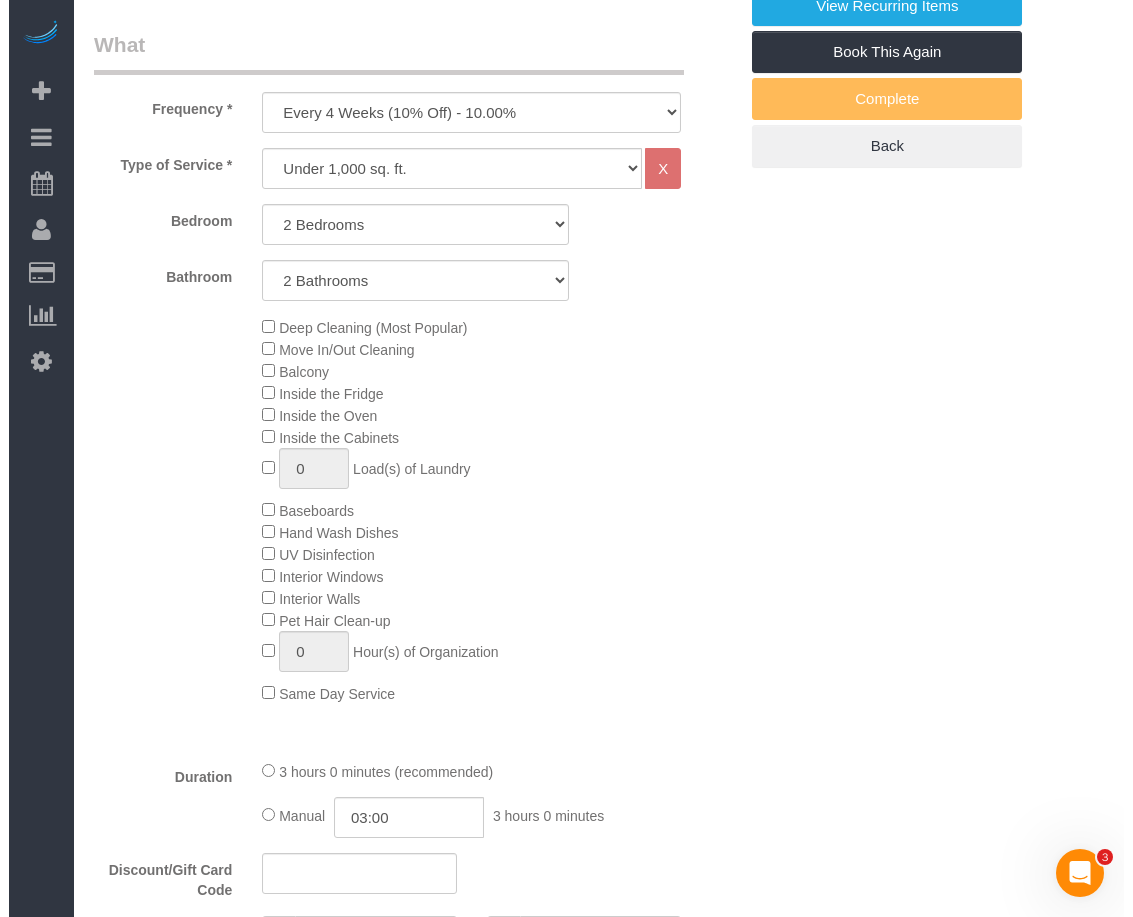 scroll, scrollTop: 125, scrollLeft: 0, axis: vertical 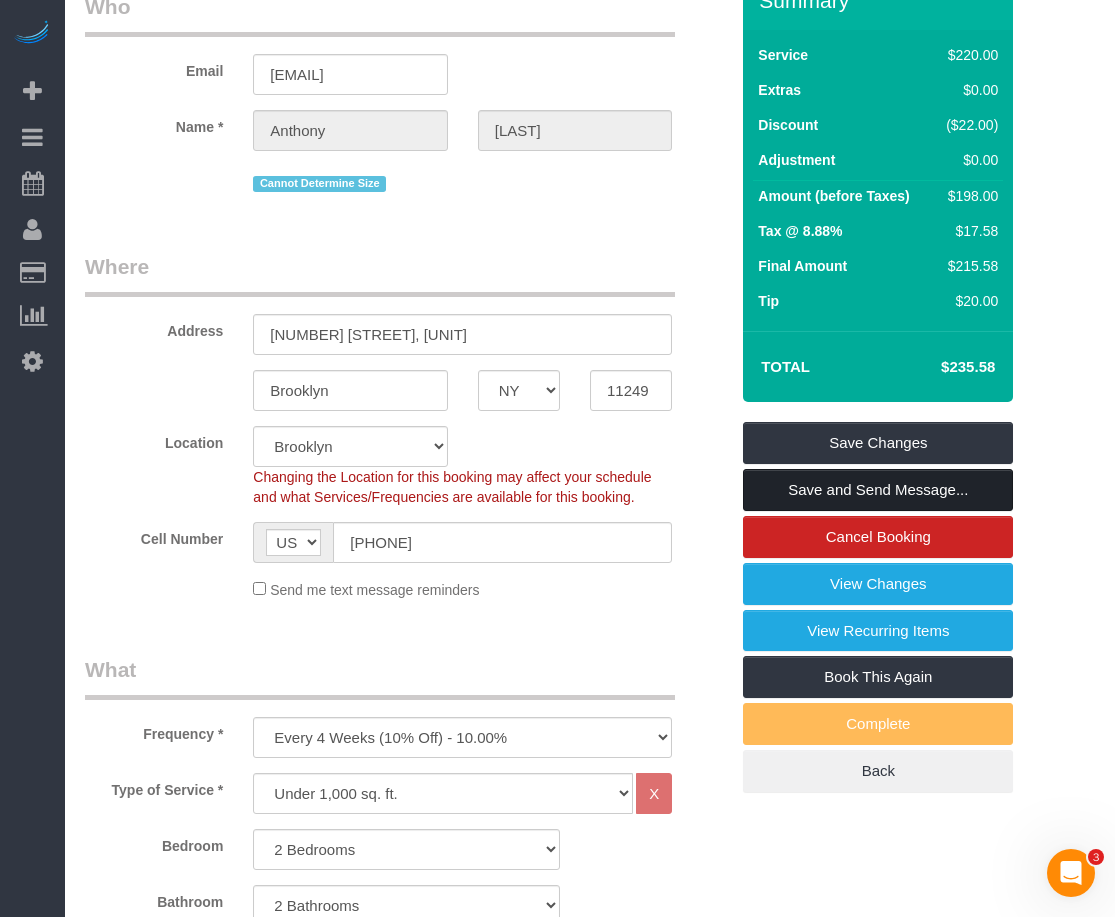 click on "Save and Send Message..." at bounding box center [878, 490] 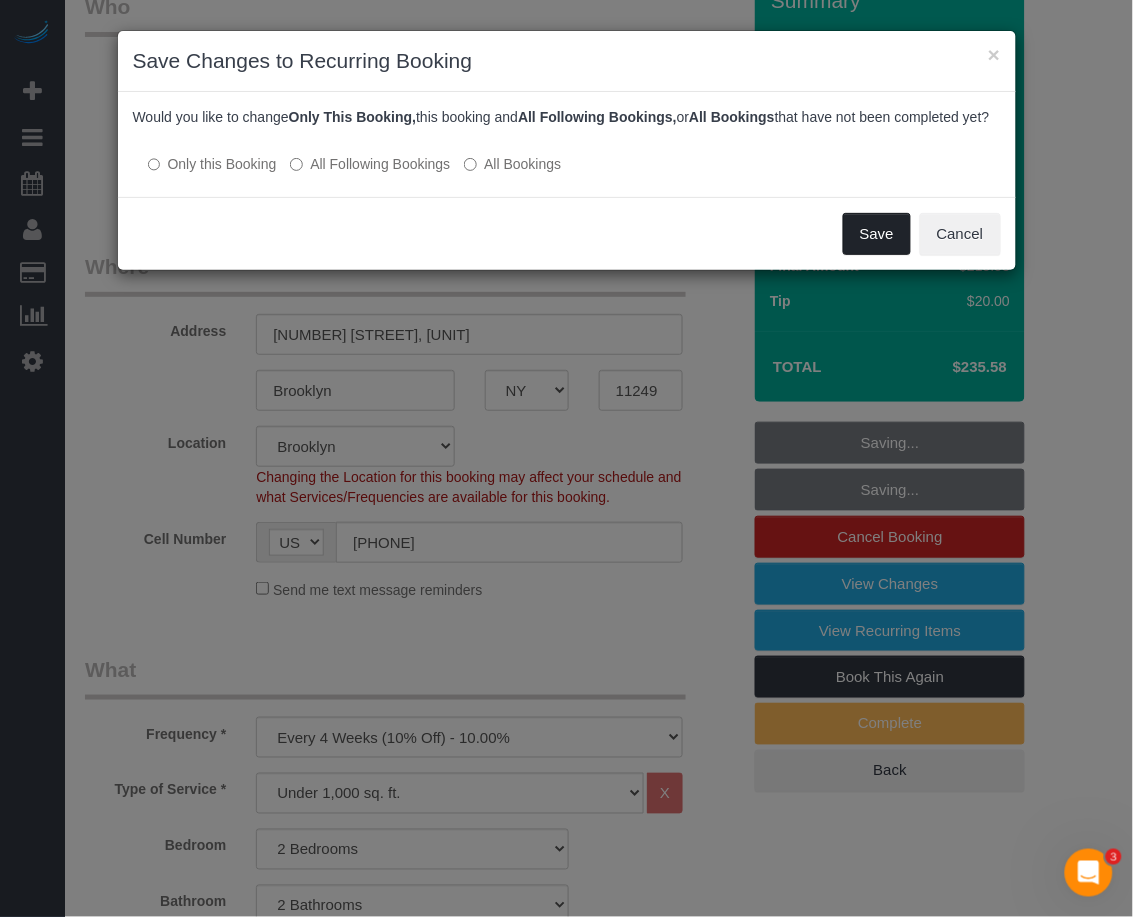 click on "Save" at bounding box center (877, 234) 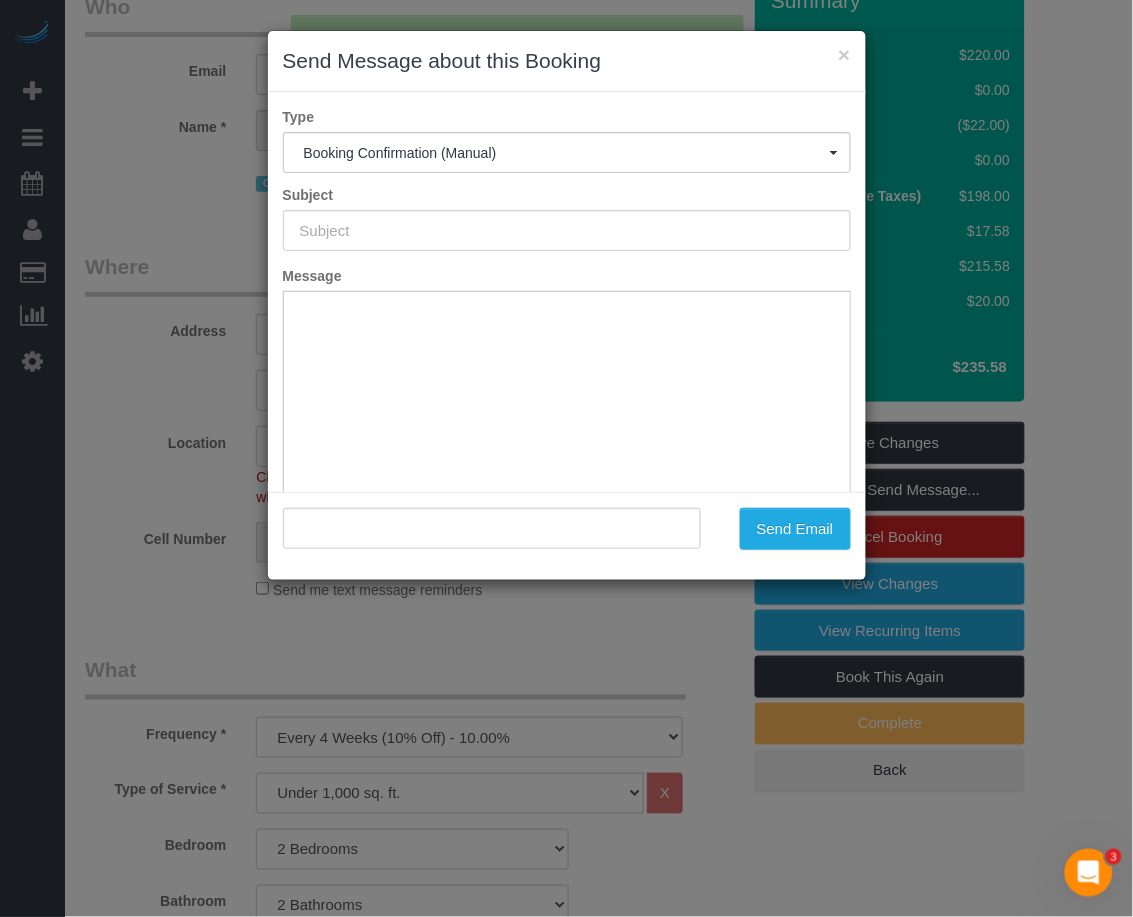 type on "Cleaning Confirmed for 08/11/2025 at 12:00pm" 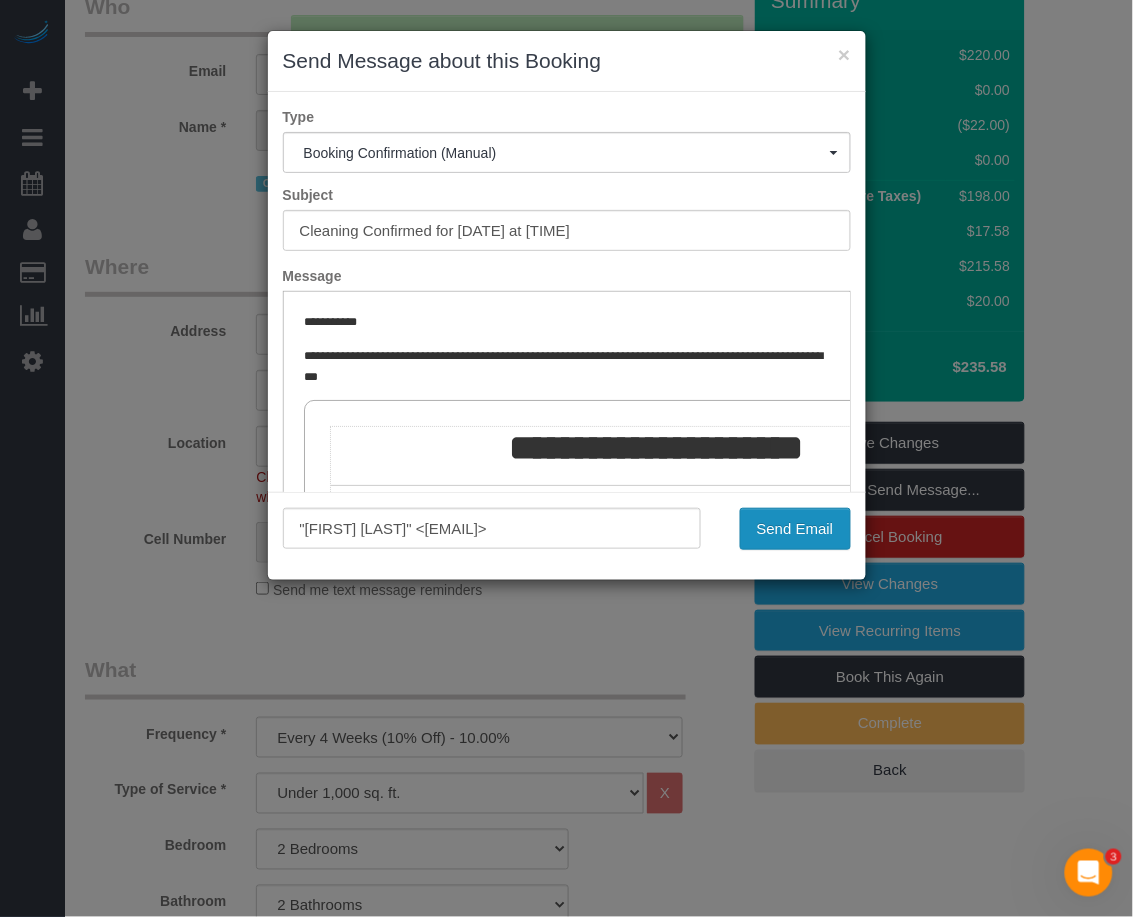 scroll, scrollTop: 0, scrollLeft: 0, axis: both 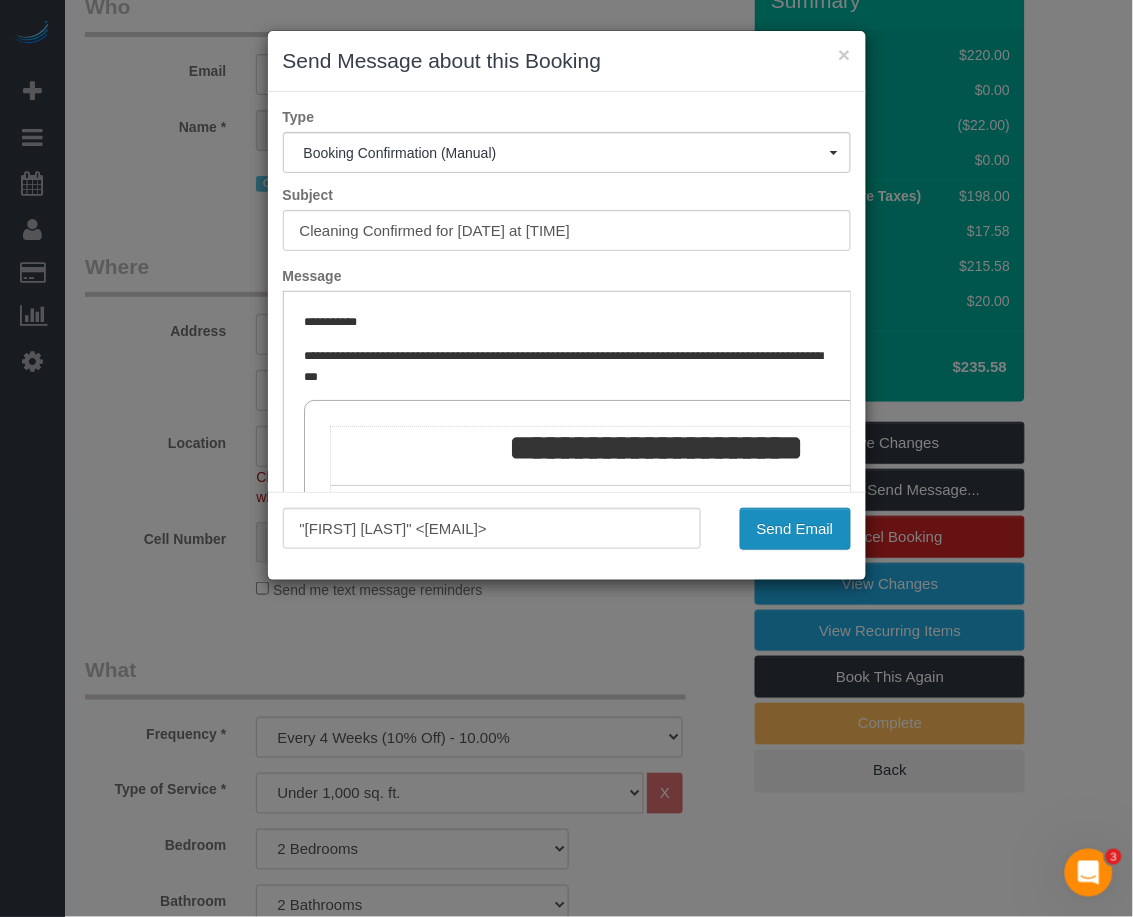 click on "Send Email" at bounding box center [795, 529] 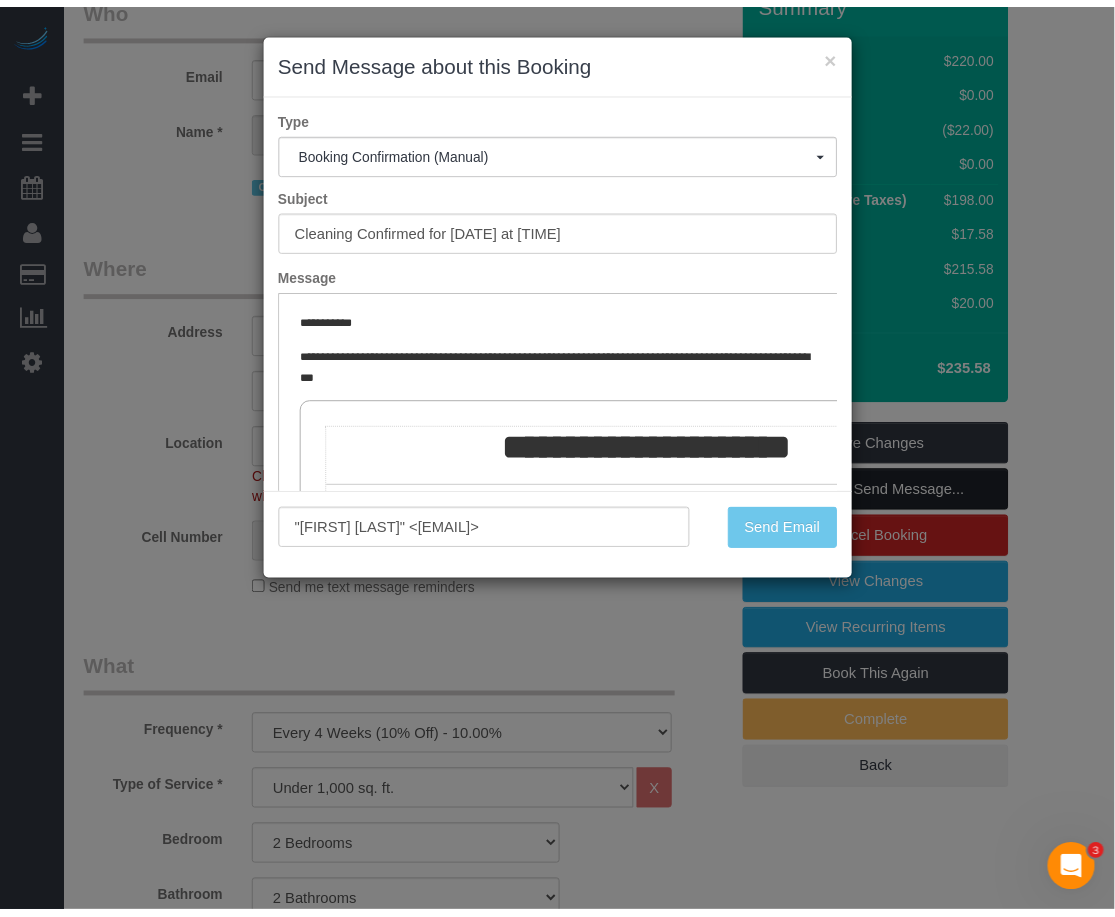 scroll, scrollTop: 197, scrollLeft: 0, axis: vertical 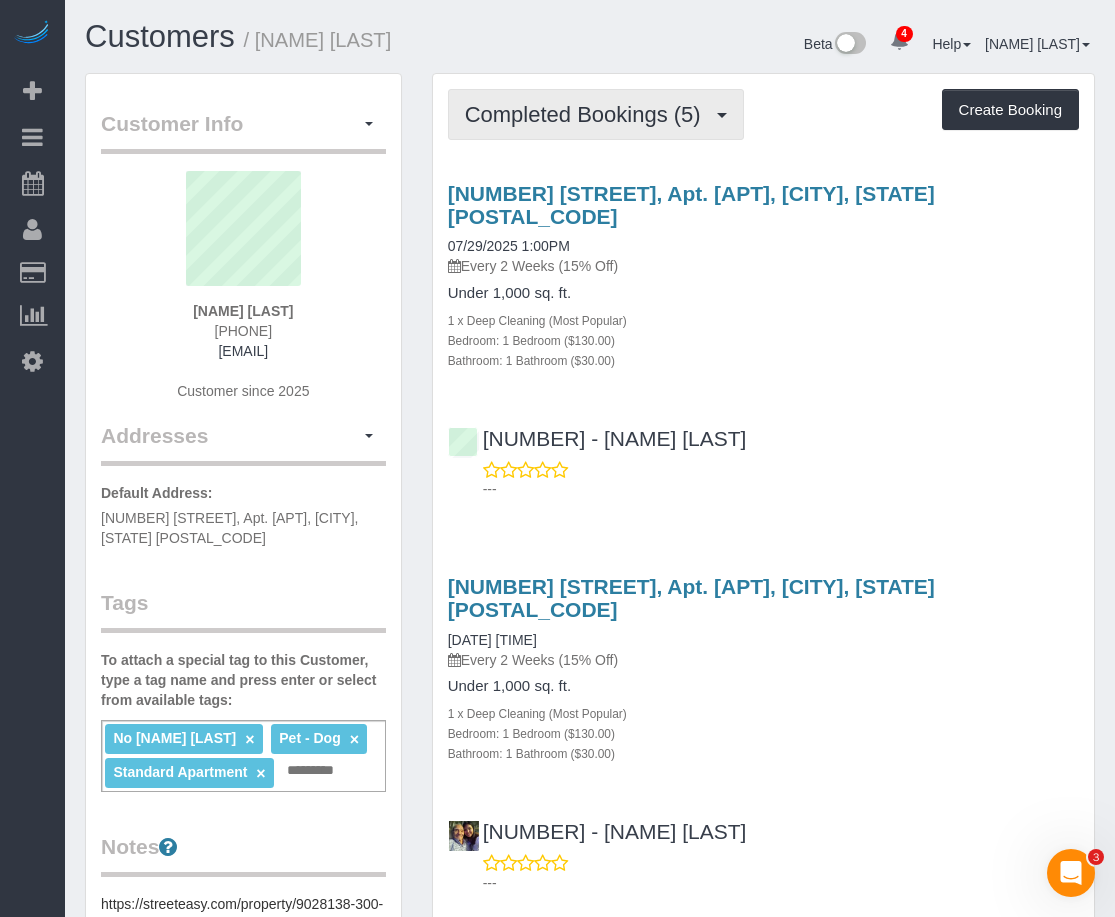 click on "Completed Bookings (5)" at bounding box center [588, 114] 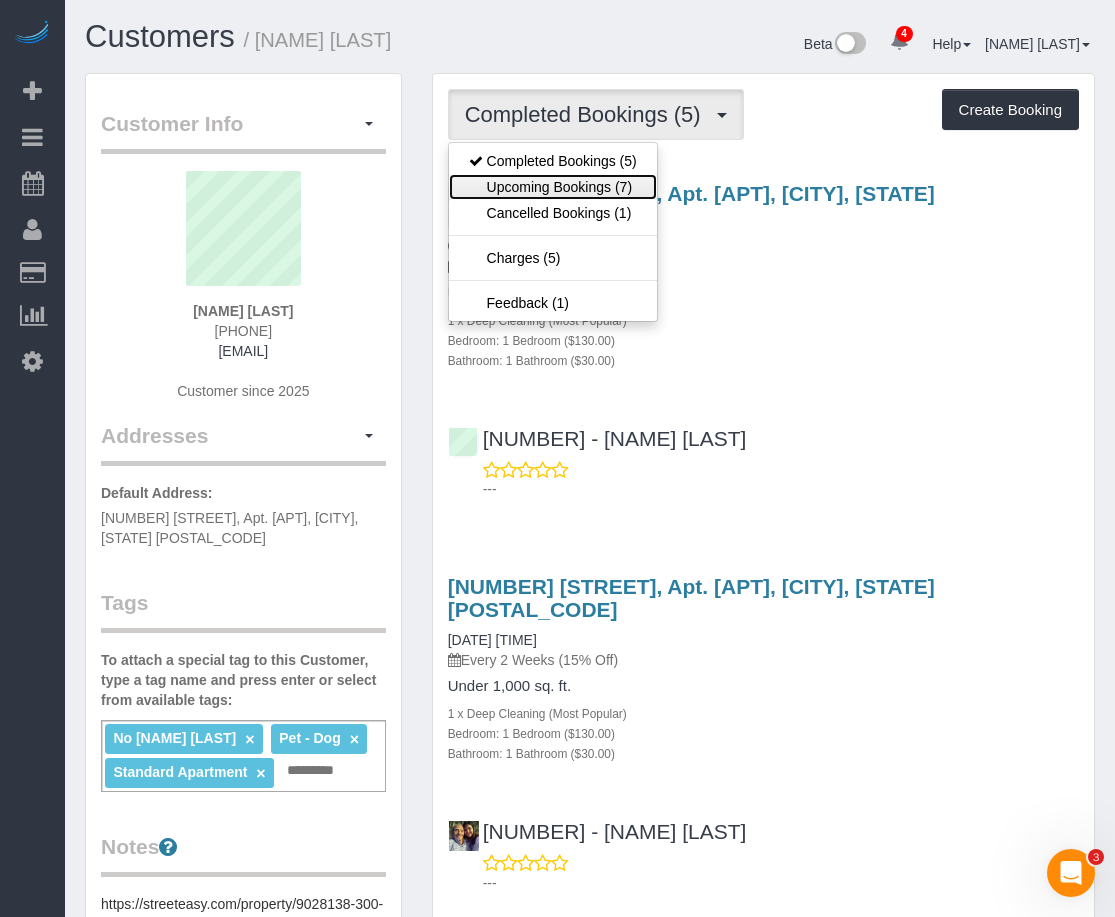 click on "Upcoming Bookings (7)" at bounding box center (553, 187) 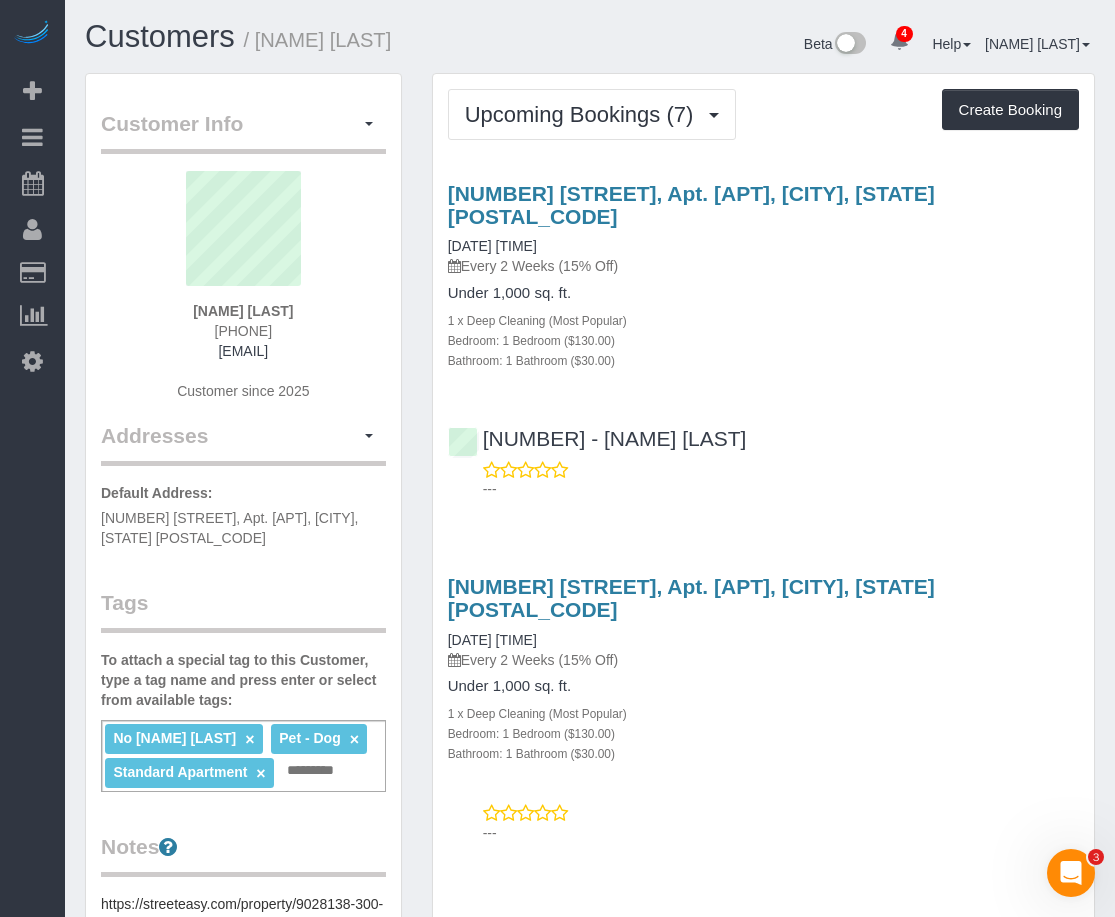 click on "Service
Feedback
[NUMBER] [STREET], Apt. [APT], [CITY], [STATE] [POSTAL_CODE]
[DATE] [TIME]
Every 2 Weeks (15% Off)
Under 1,000 sq. ft.
1 x Deep Cleaning (Most Popular)
Bedroom: 1 Bedroom ($130.00)
Bathroom: 1 Bathroom ($30.00)
[NUMBER] - [NAME] [LAST]
---" at bounding box center [763, 1417] 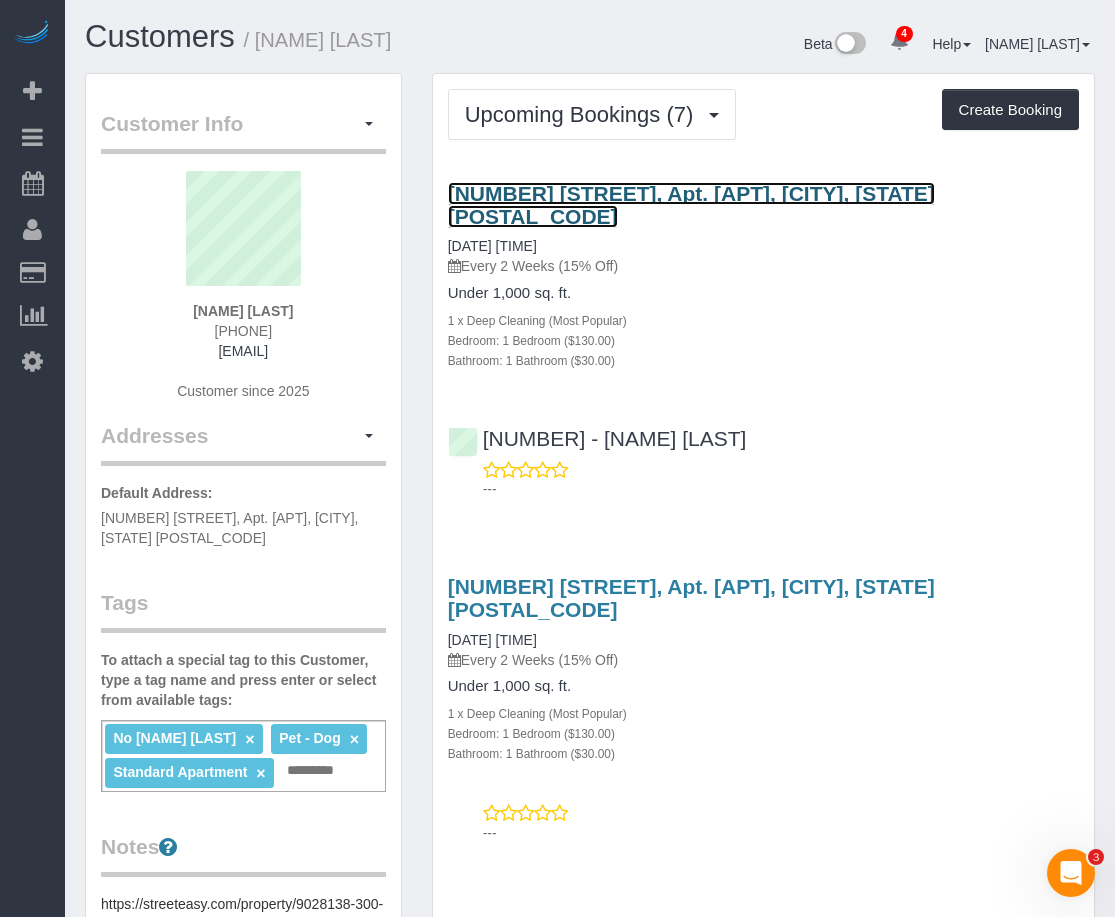 click on "[NUMBER] [STREET], Apt. [APT], [CITY], [STATE] [POSTAL_CODE]" at bounding box center [691, 205] 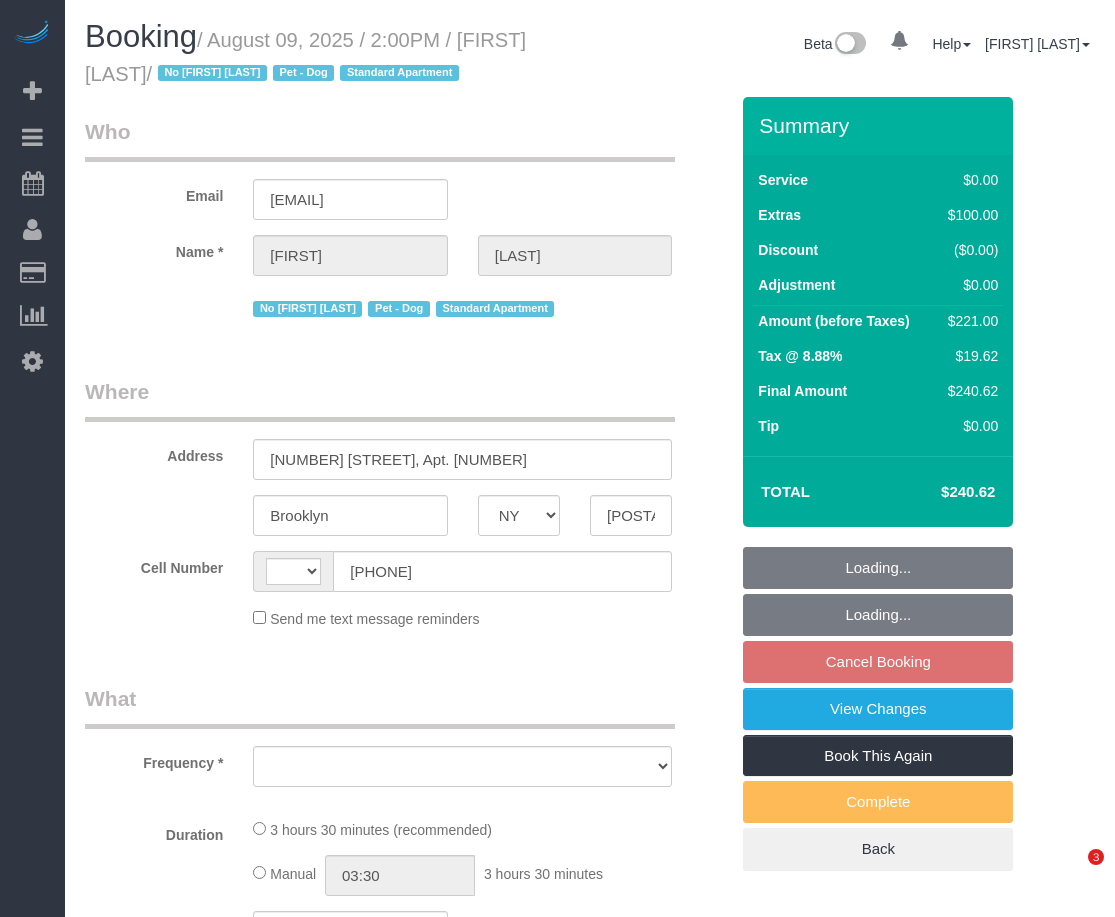 select on "NY" 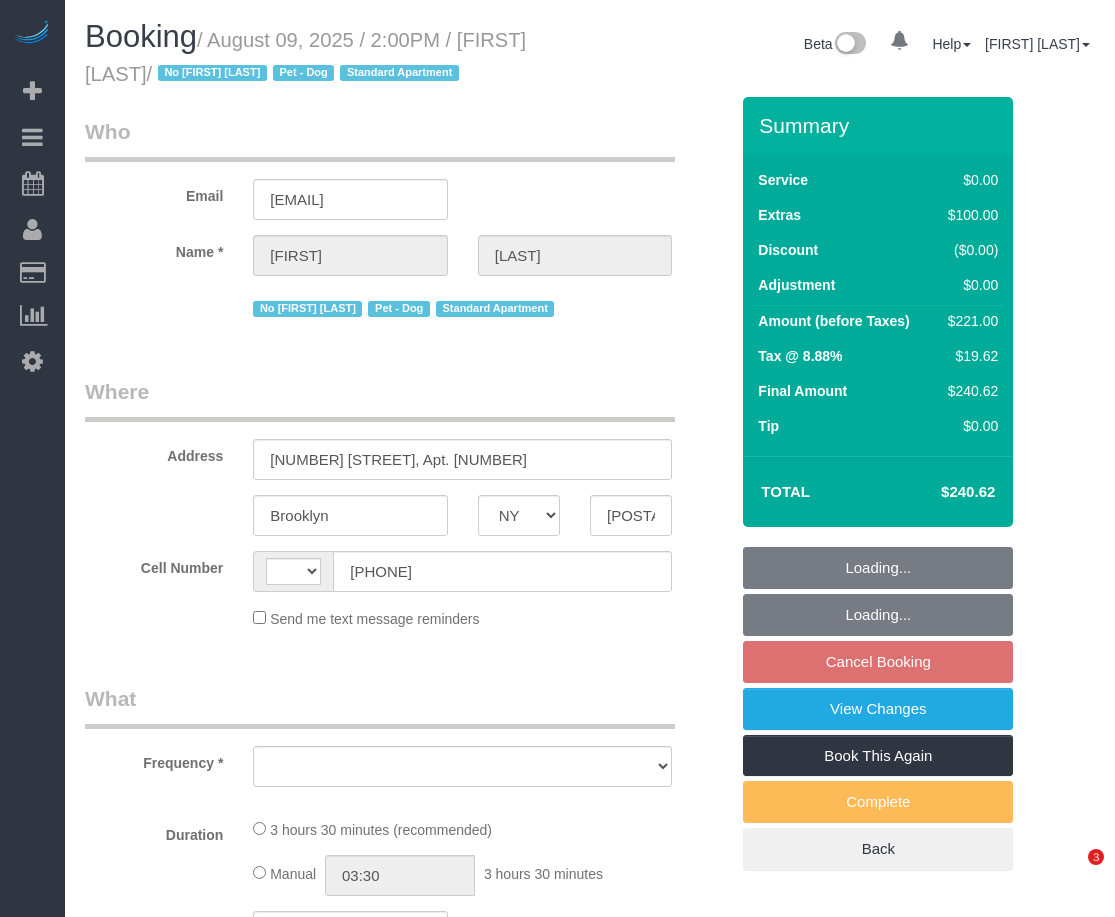 scroll, scrollTop: 0, scrollLeft: 0, axis: both 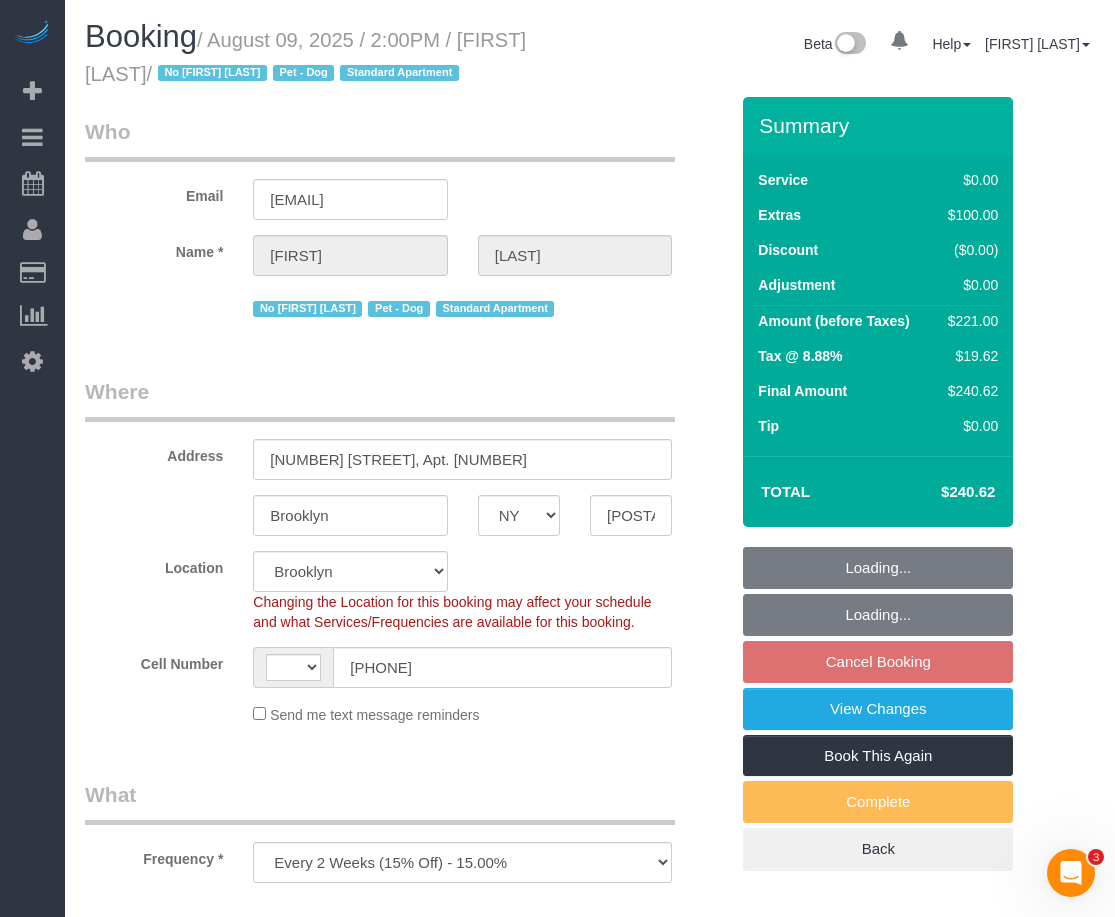 select on "object:423" 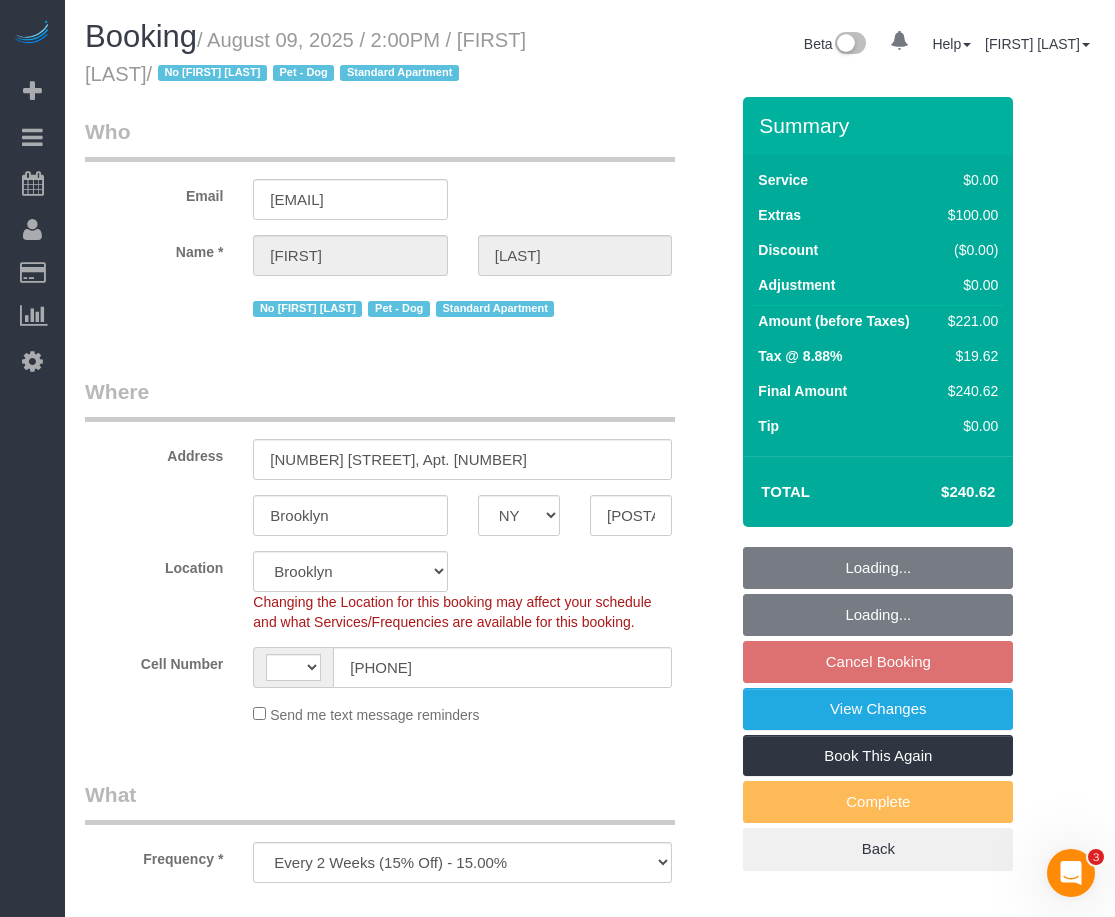 select on "string:US" 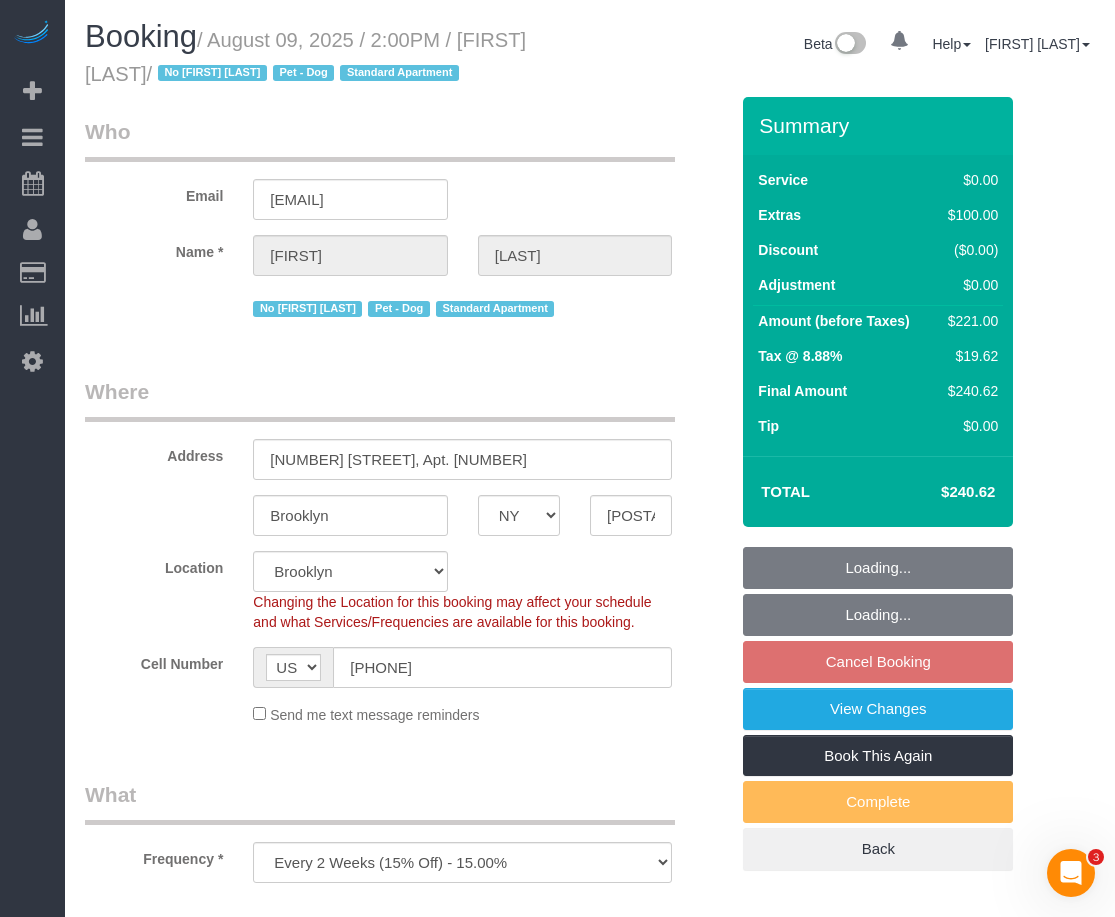 select on "1" 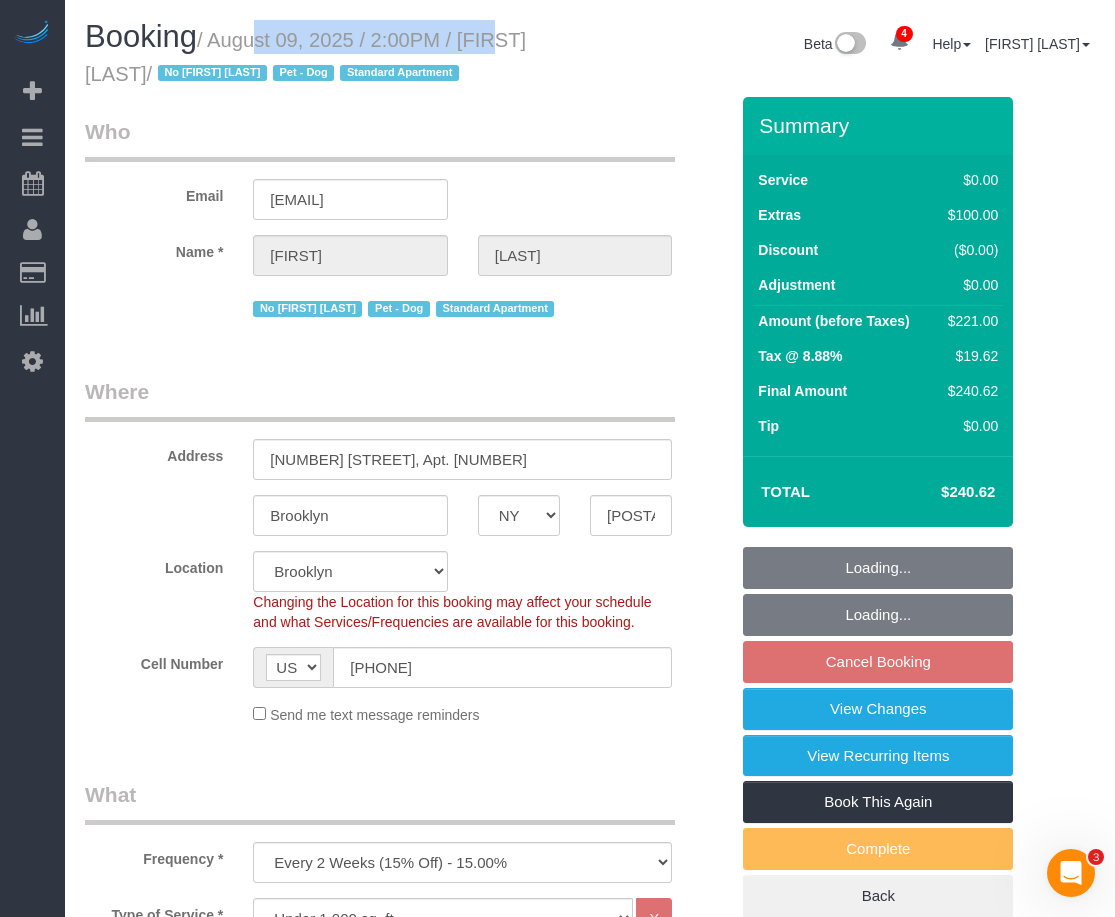 select on "1" 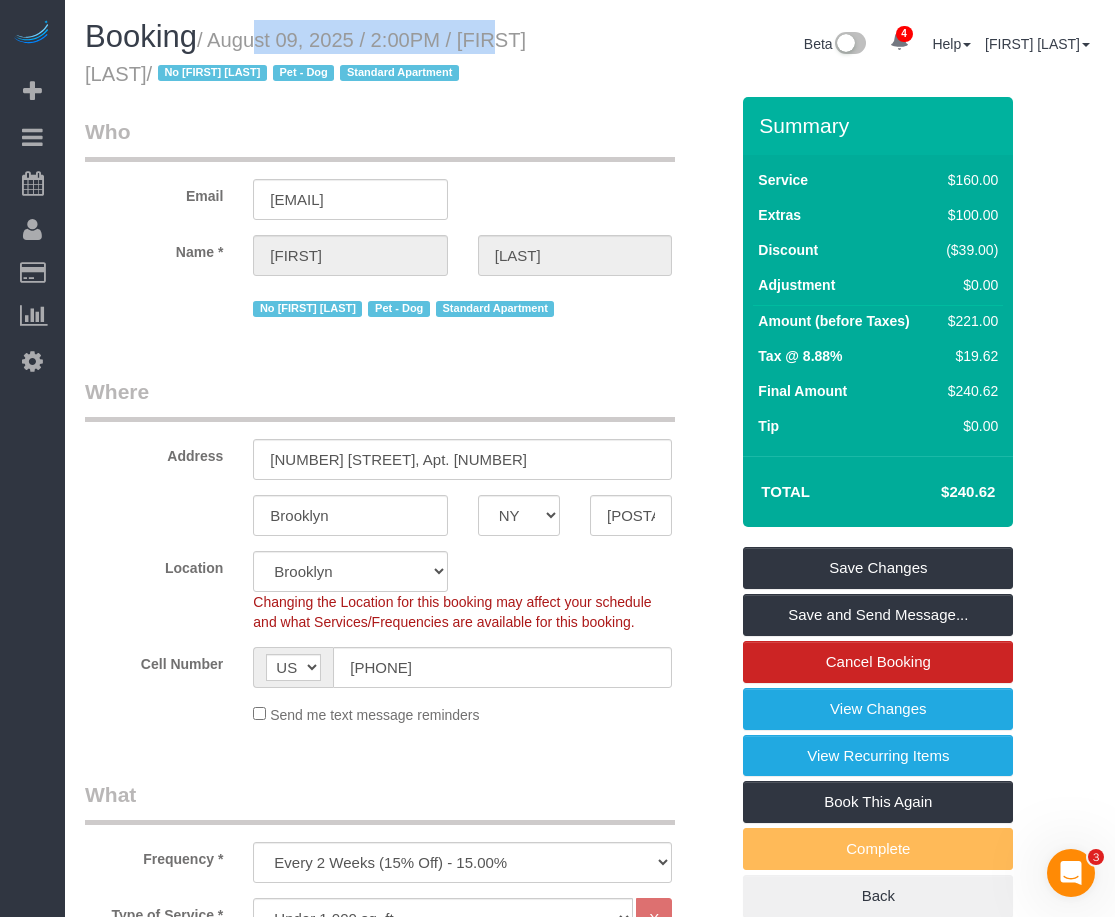 drag, startPoint x: 215, startPoint y: 38, endPoint x: 148, endPoint y: 76, distance: 77.02597 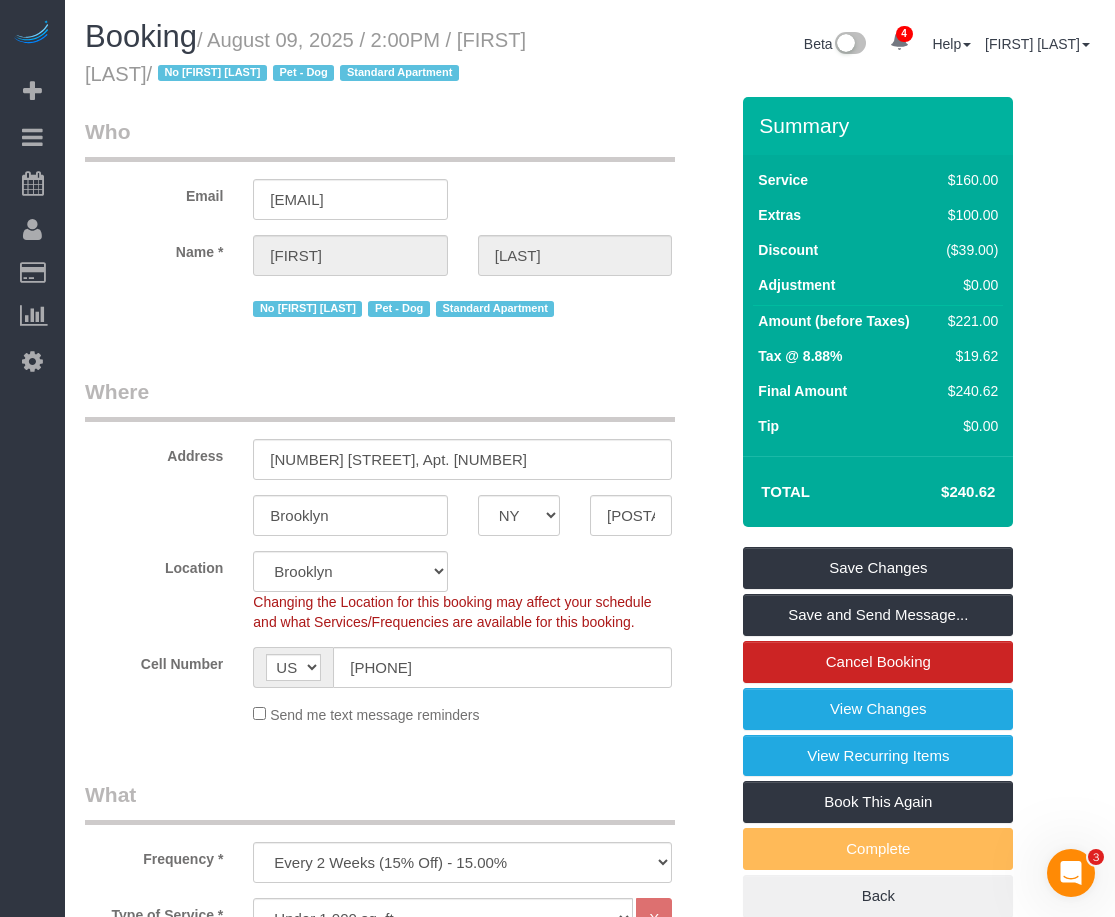 click on "Type of Service *
Under 1,000 sq. ft. 1,001 - 1,500 sq. ft. 1,500+ sq. ft. Custom Cleaning Office Cleaning Airbnb Cleaning Post Construction Cleaning RE-CLEAN Hourly Rate - 8.0 Hourly Rate - 7.5 Late Cancellation - Invoice Purposes Hourly Rate (30% OFF) Bungalow Living Hello Alfred - Standard Cleaning Hello Alfred - Hourly Rate TULU - Standard Cleaning TULU - Hourly Rate Hourly Rate (15% OFF) Hourly Rate (20% OFF) Hourly Rate (25% OFF) Hourly Rate (22.5% OFF) Charity Clean Outsite - Hourly Rate Floor Cleaning 100/hr 140/hr Upholstery Cleaning Hourly Rate (Comped Cleaning) Power Washing Carpet/Rug Cleaning Floor Cleaning - 25% OFF Couch Cleaning Partnership Flat Rate Pricing Partnership Hourly Rate Staff Office Hours
X" 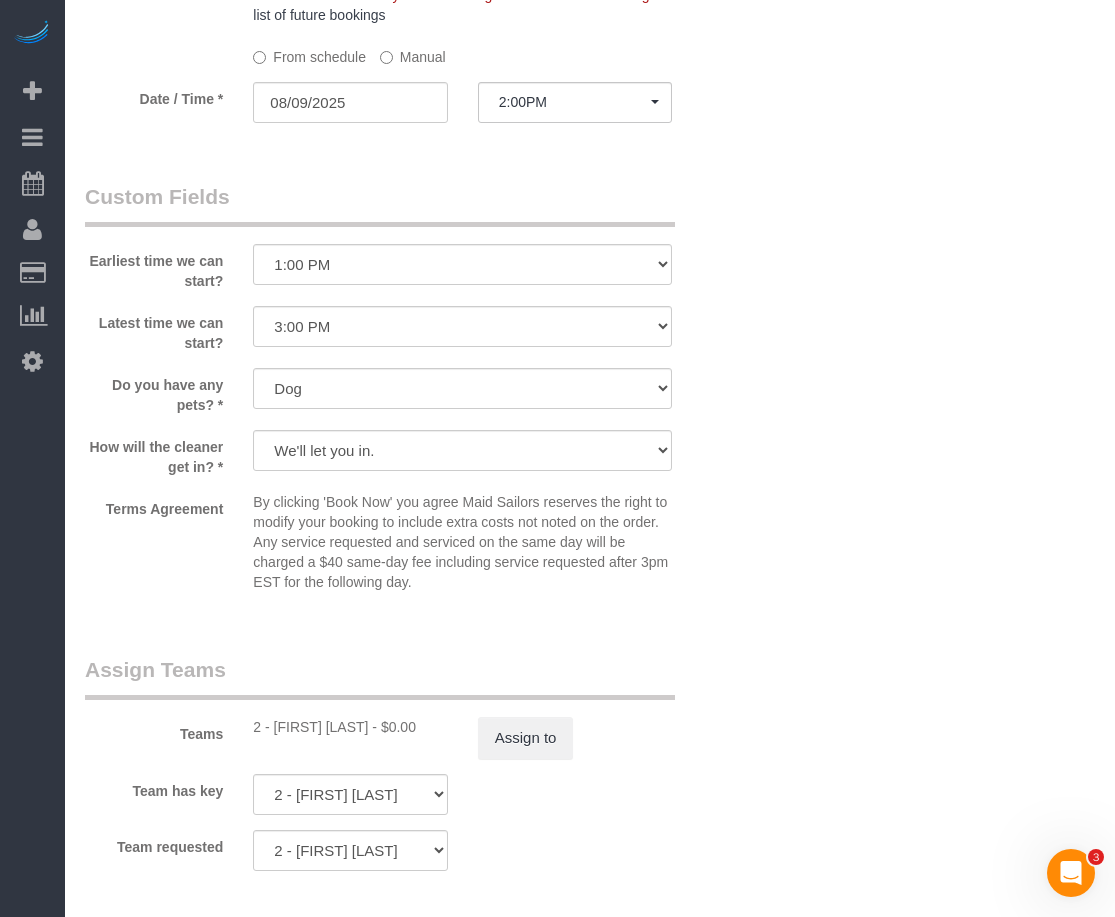 scroll, scrollTop: 2125, scrollLeft: 0, axis: vertical 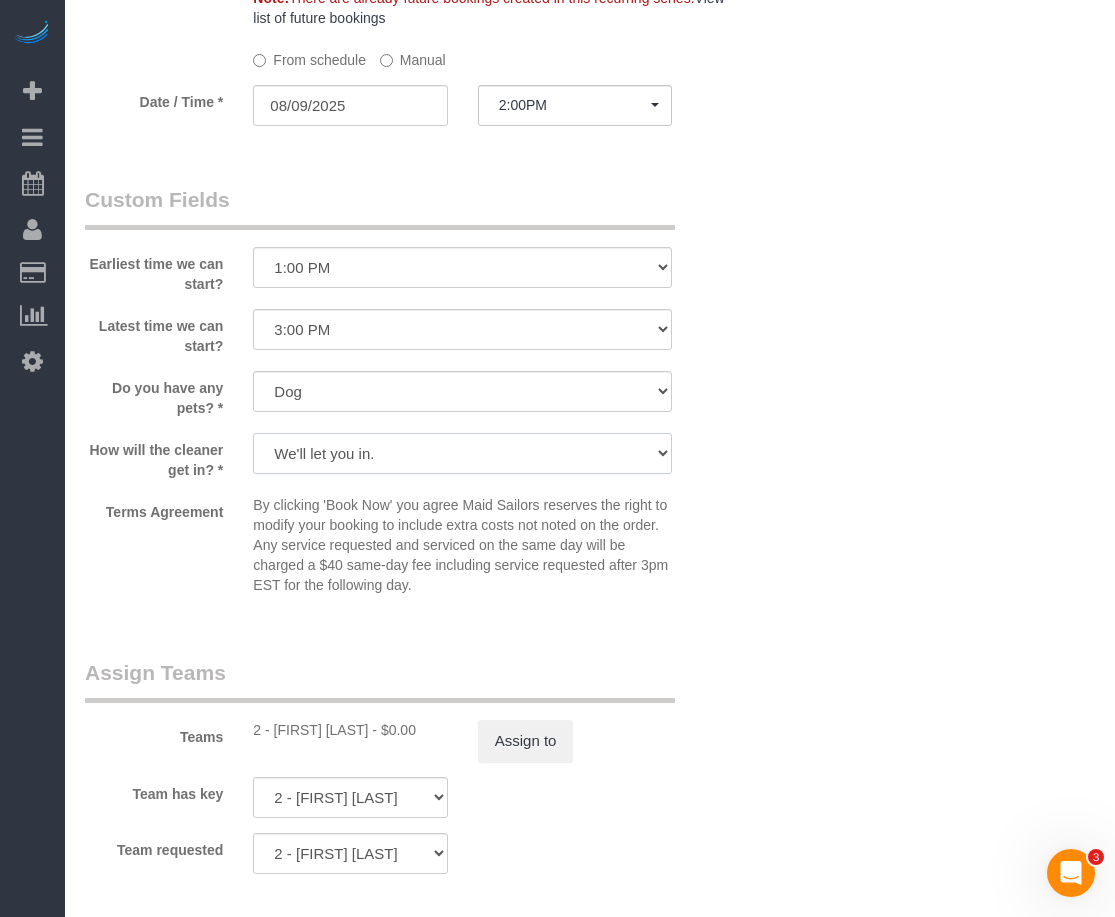 click on "We'll let you in. Doorman/Front Desk has the key. Other (Provide details)" at bounding box center (462, 453) 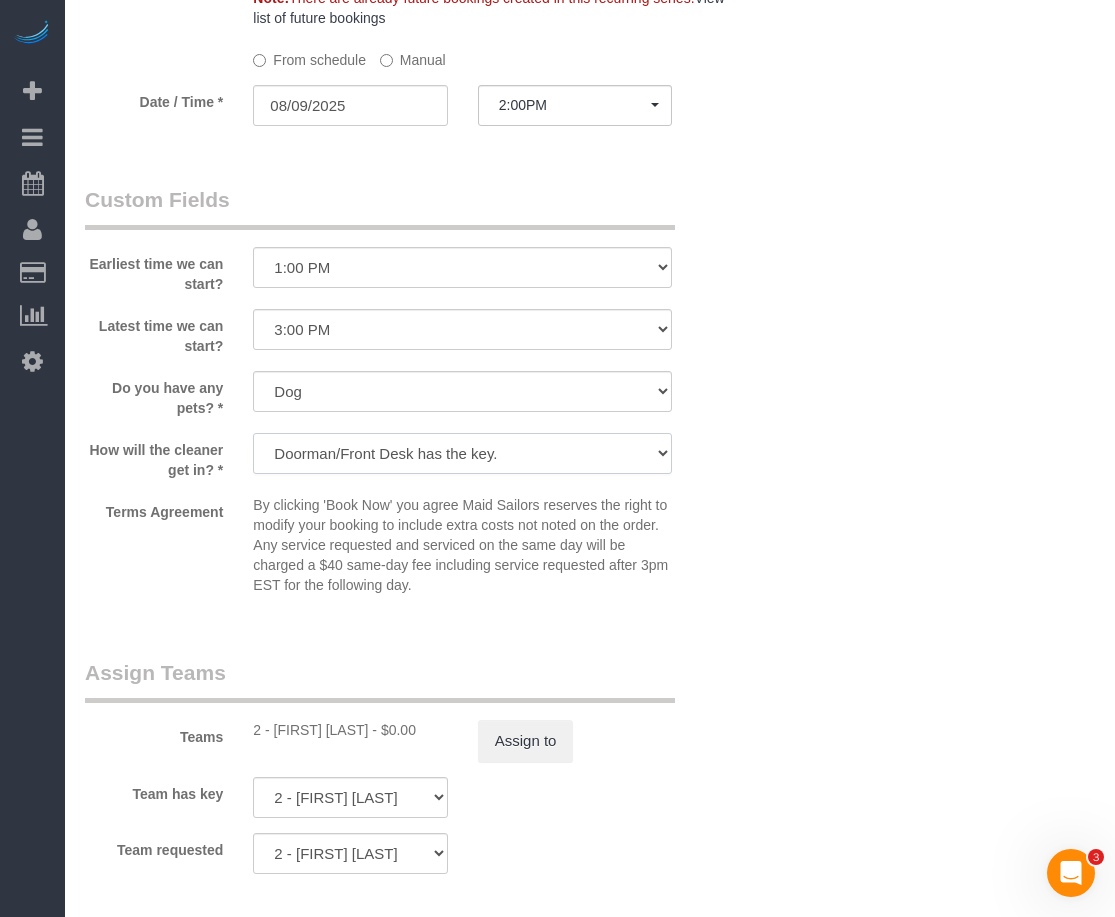 click on "We'll let you in. Doorman/Front Desk has the key. Other (Provide details)" at bounding box center (462, 453) 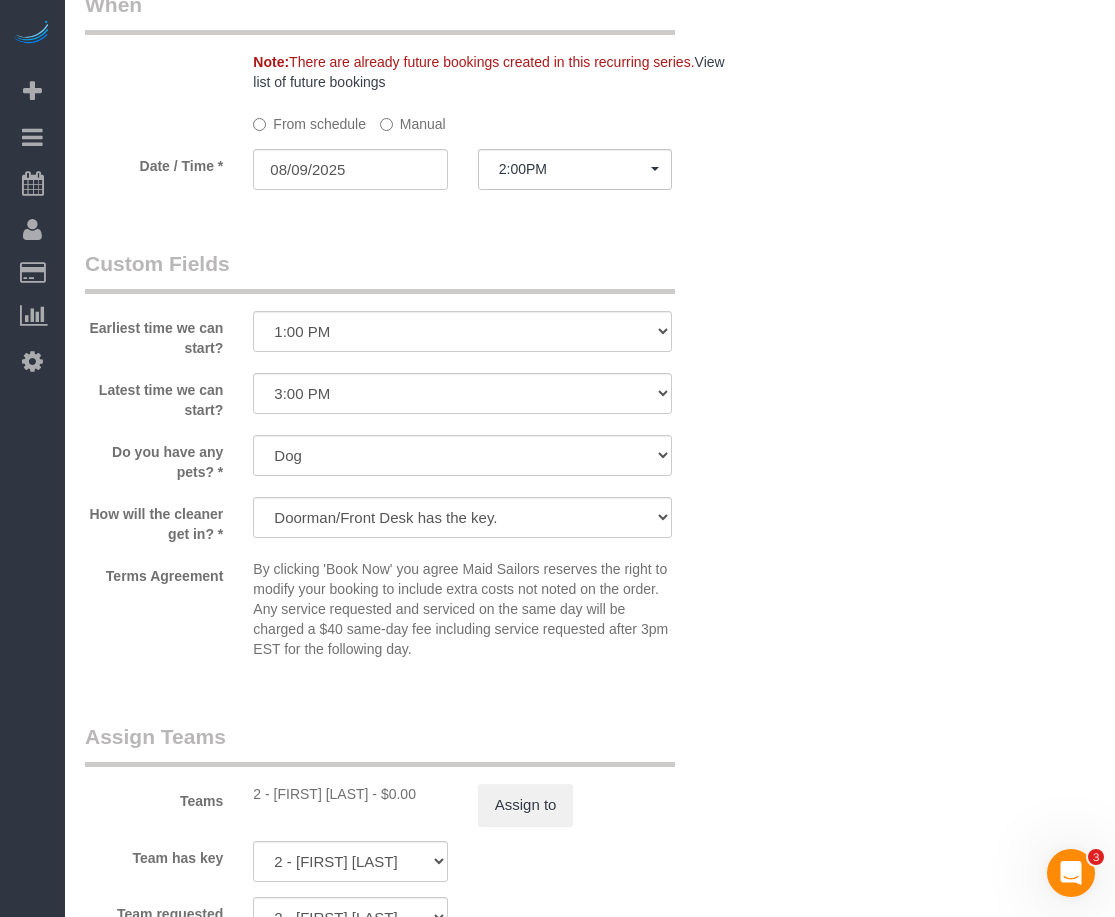 scroll, scrollTop: 2375, scrollLeft: 0, axis: vertical 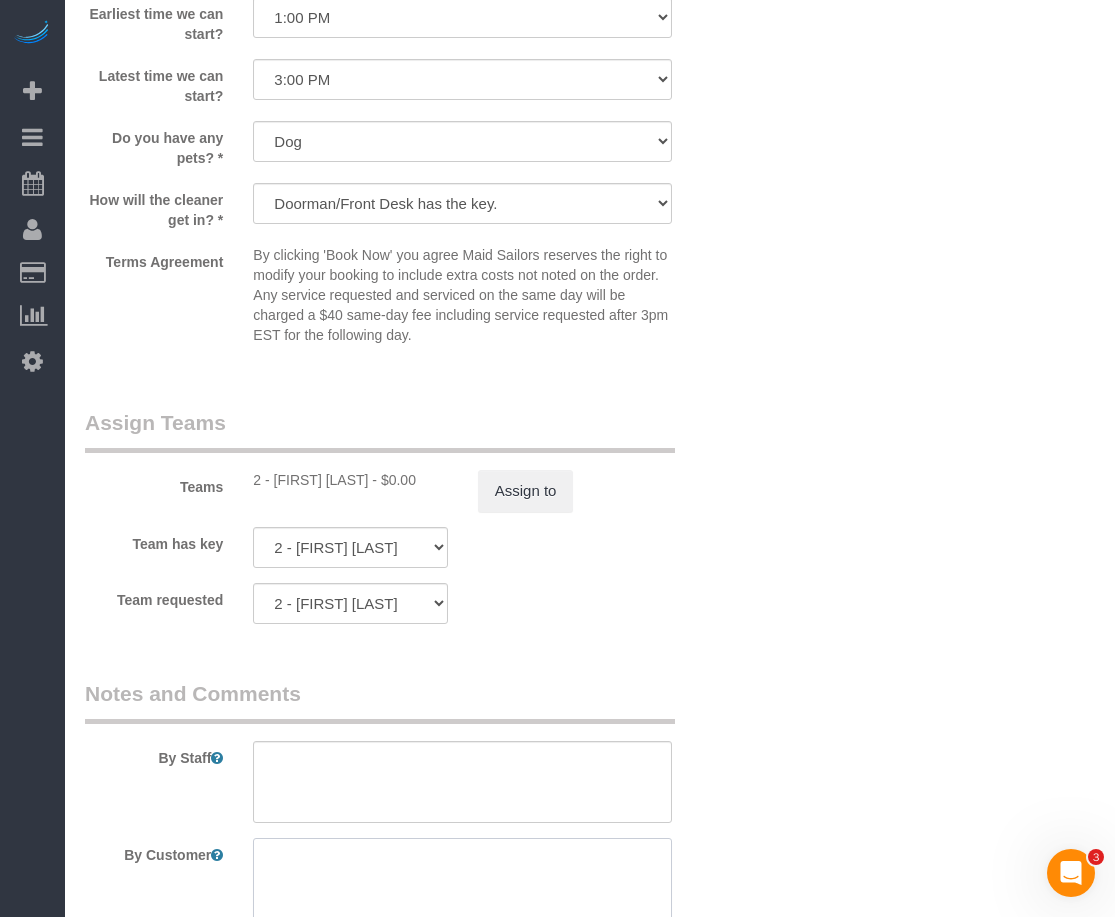 click at bounding box center [462, 879] 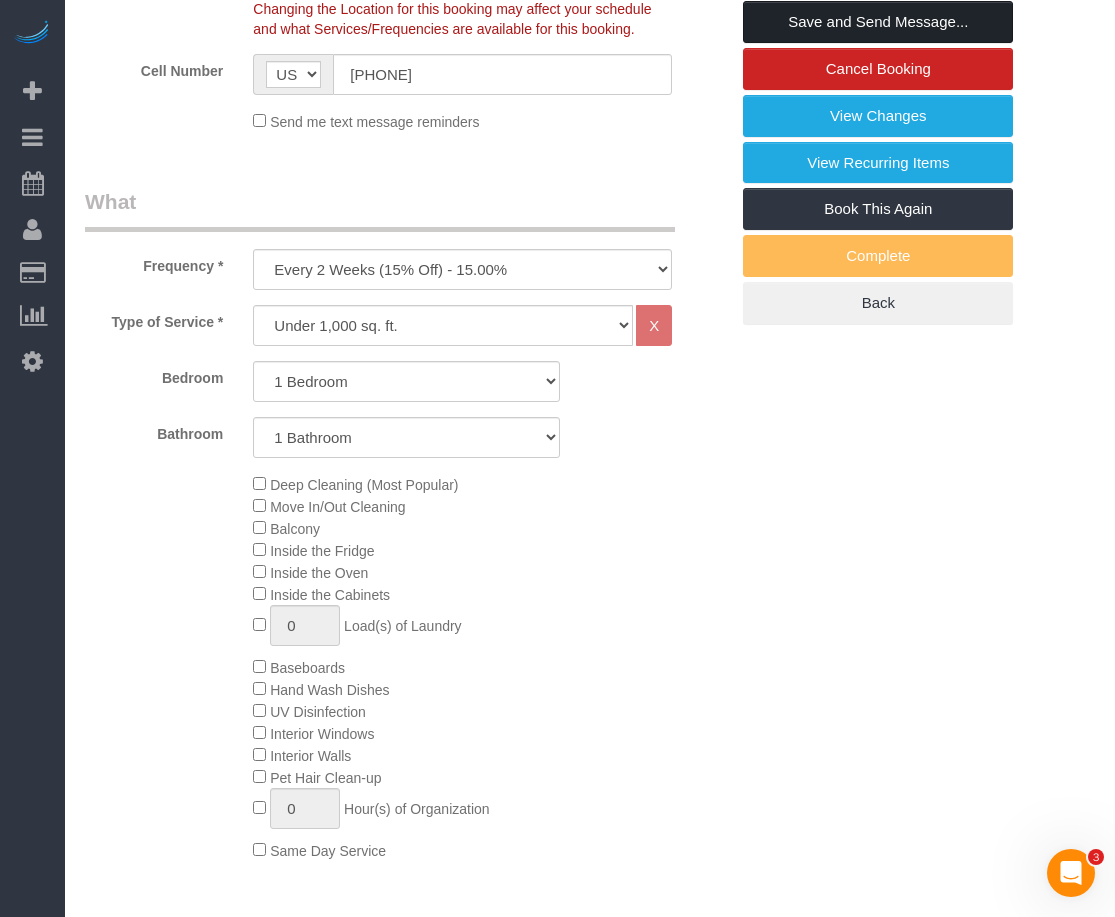scroll, scrollTop: 250, scrollLeft: 0, axis: vertical 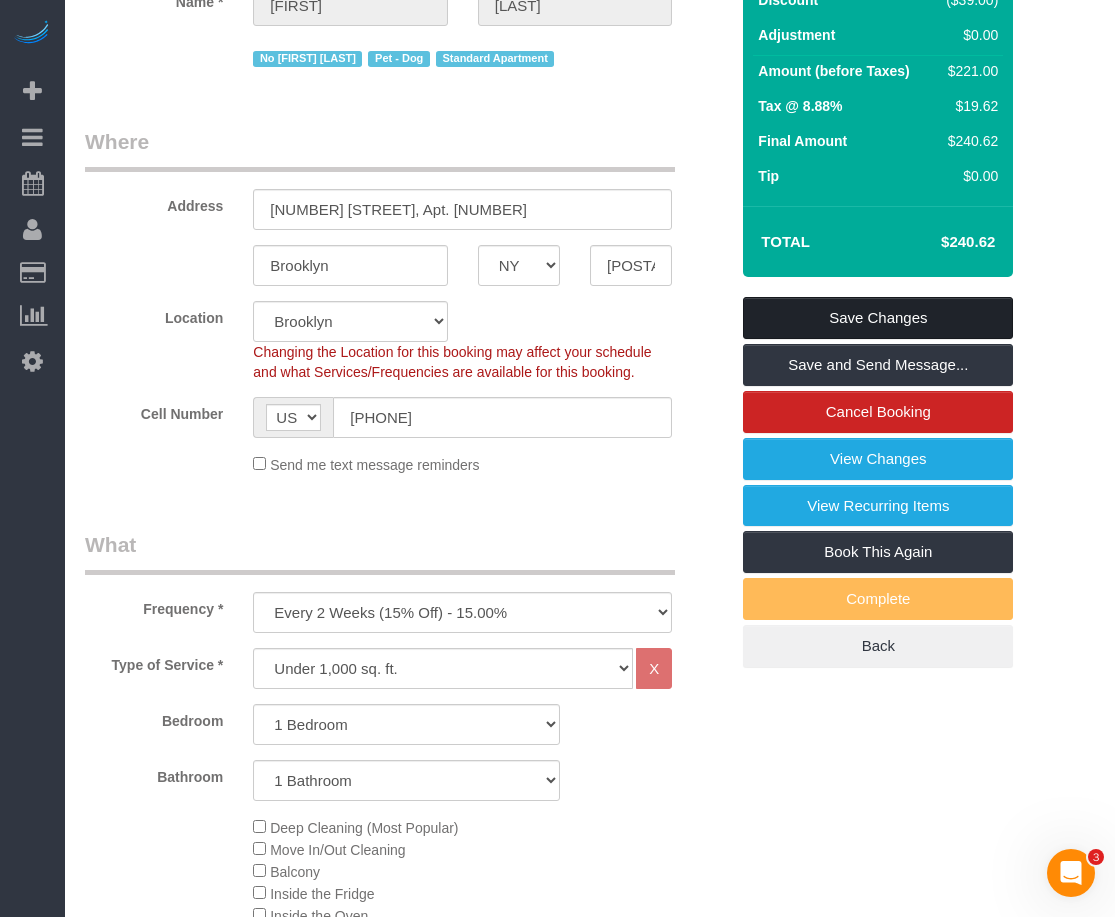 type on "the building concierge will let you in" 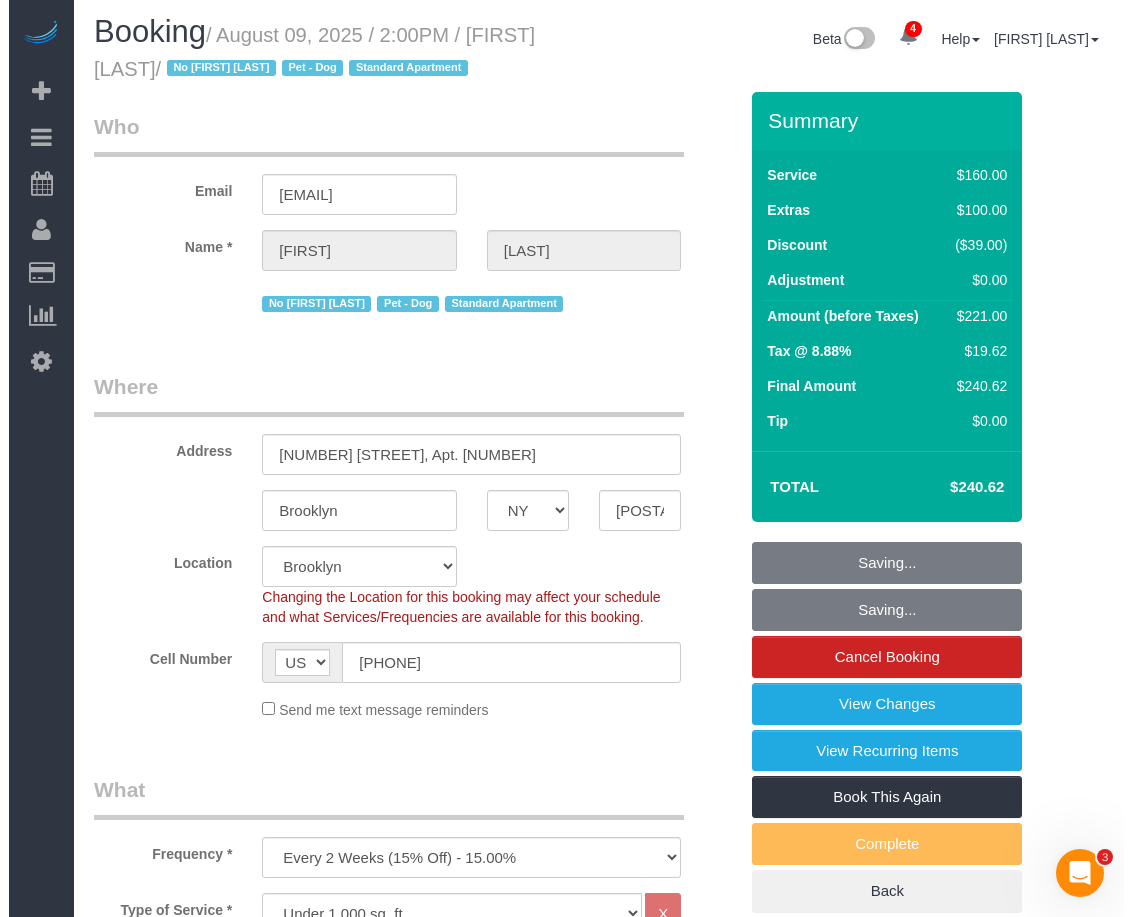 scroll, scrollTop: 0, scrollLeft: 0, axis: both 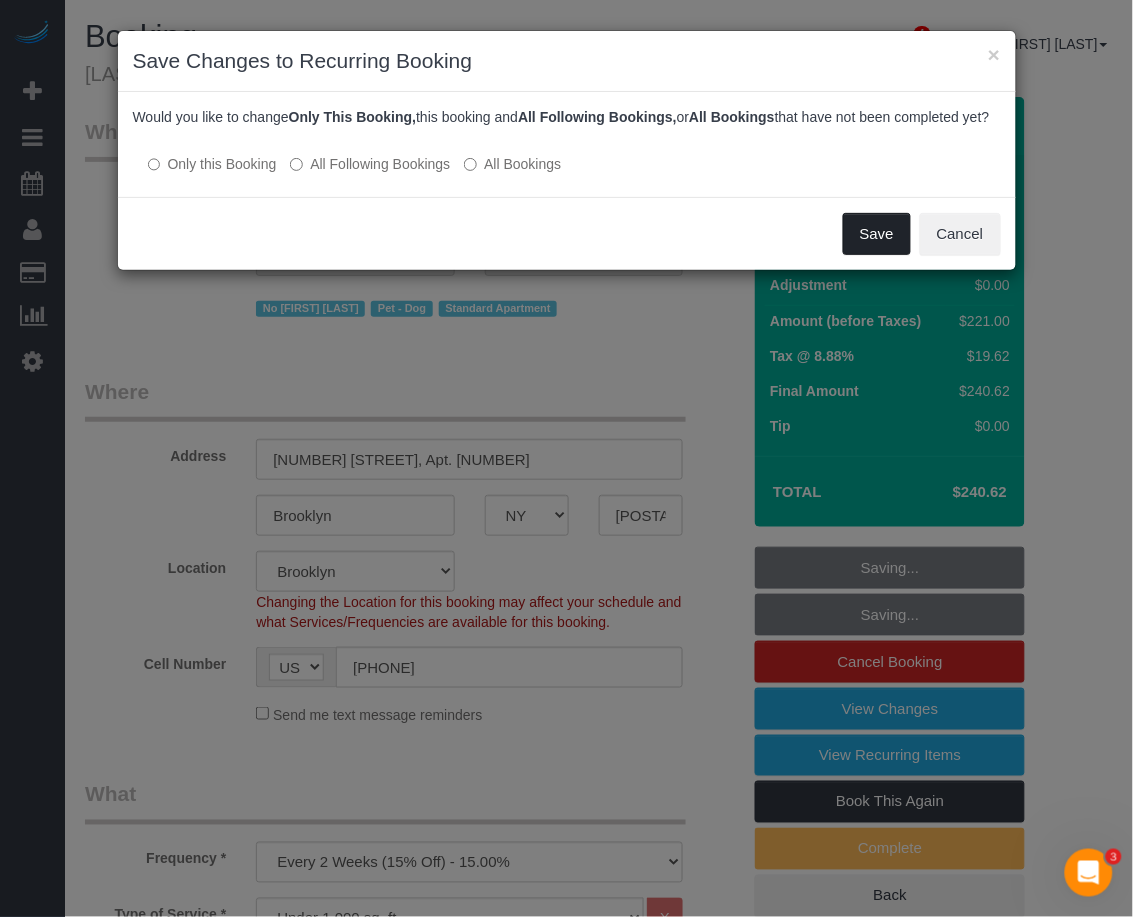 click on "Save" at bounding box center (877, 234) 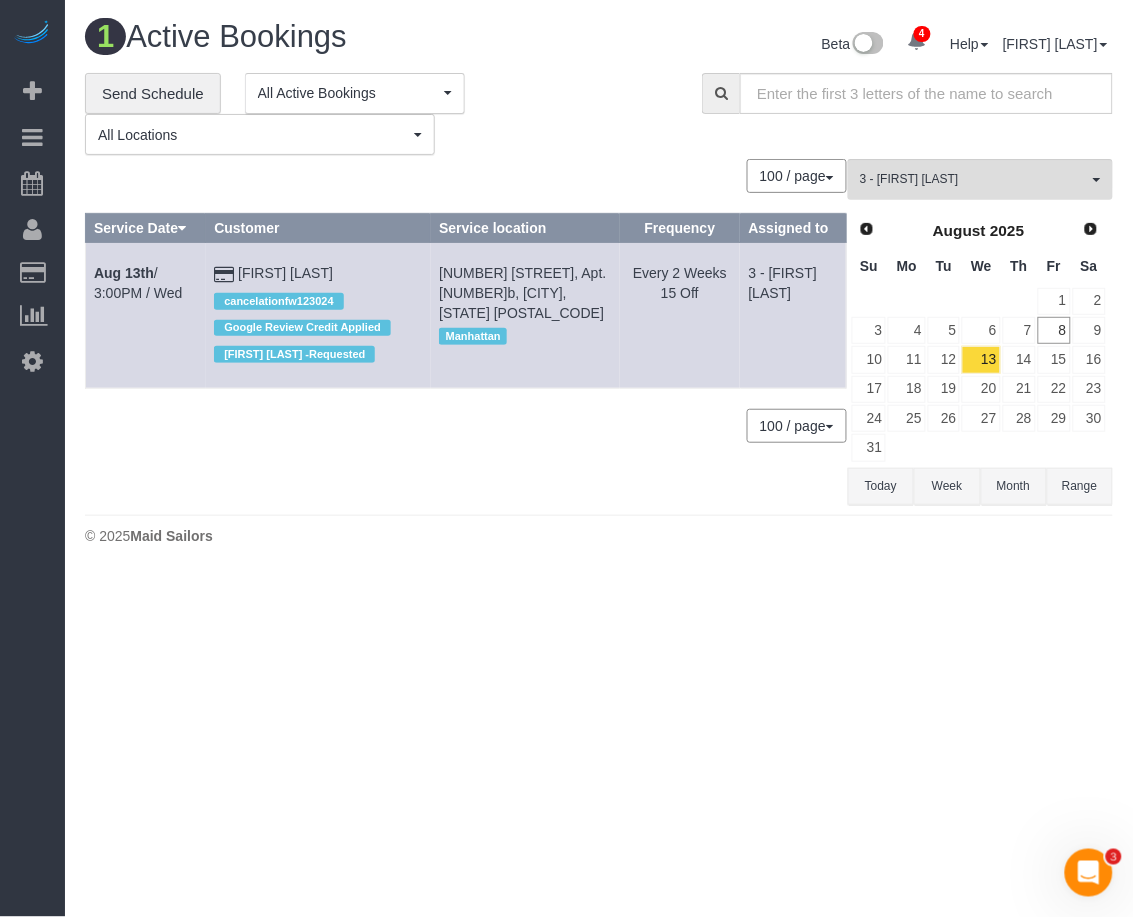 click on "4
Beta
Your Notifications
You have 0 alerts
×
You have 4  to charge for 08/07/2025
×
You have 2  to charge for 08/06/2025
×
You have 6  to charge for 08/05/2025
×" at bounding box center (566, 458) 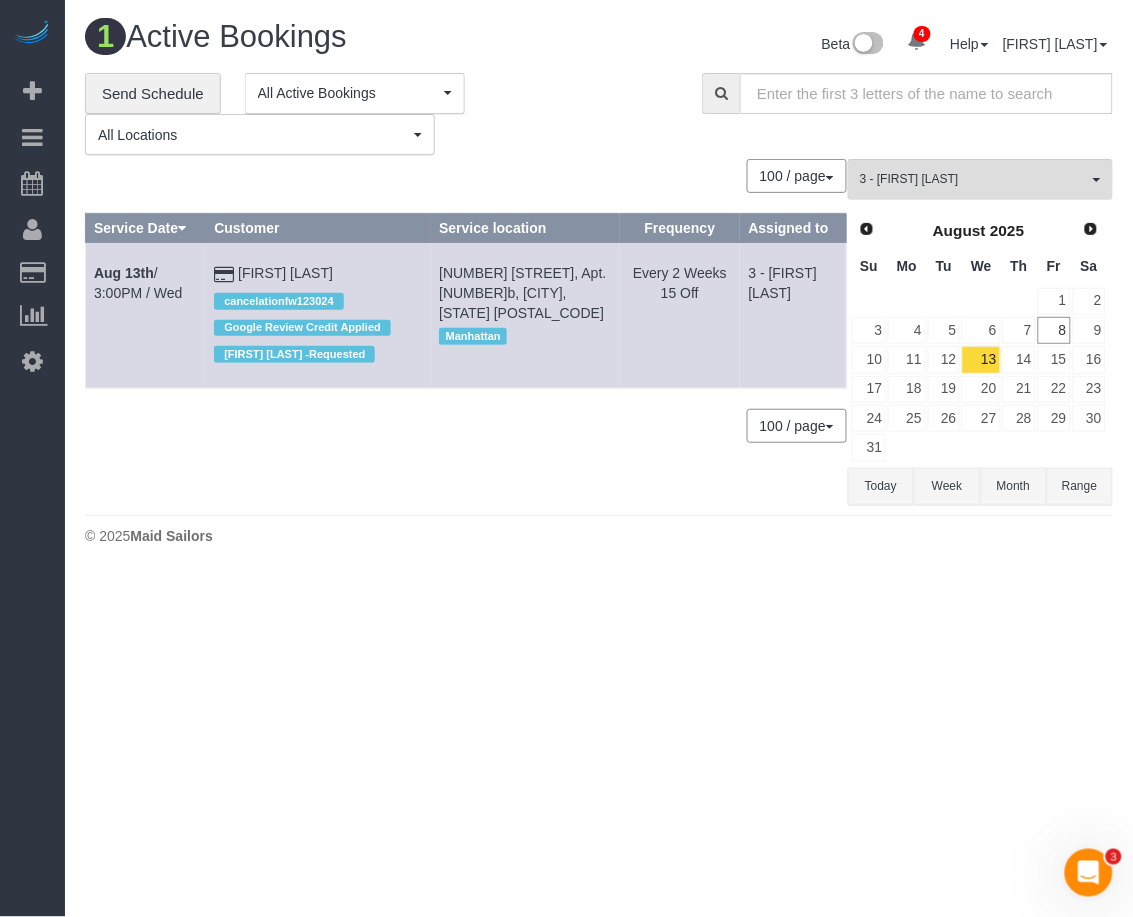 click on "4
Beta
Your Notifications
You have 0 alerts
×
You have 4  to charge for 08/07/2025
×
You have 2  to charge for 08/06/2025
×
You have 6  to charge for 08/05/2025
×" at bounding box center [566, 458] 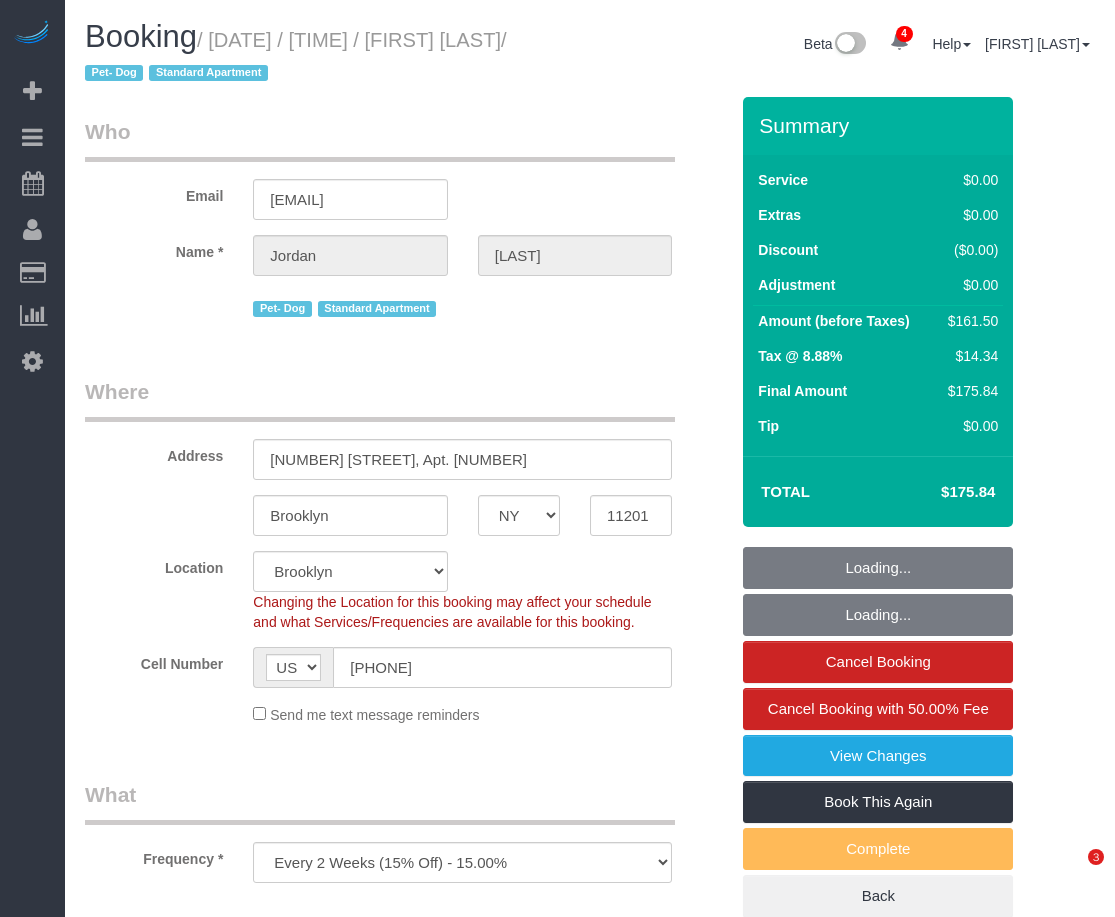 select on "NY" 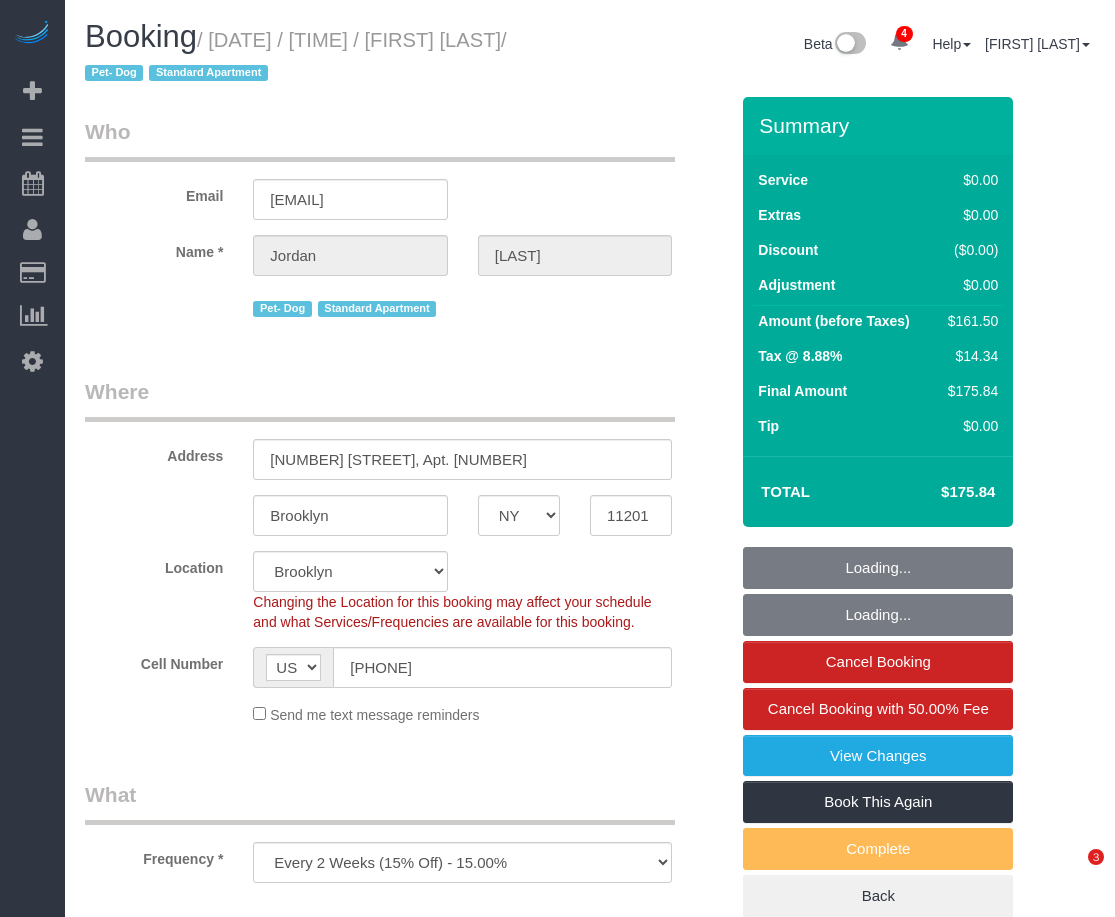 scroll, scrollTop: 0, scrollLeft: 0, axis: both 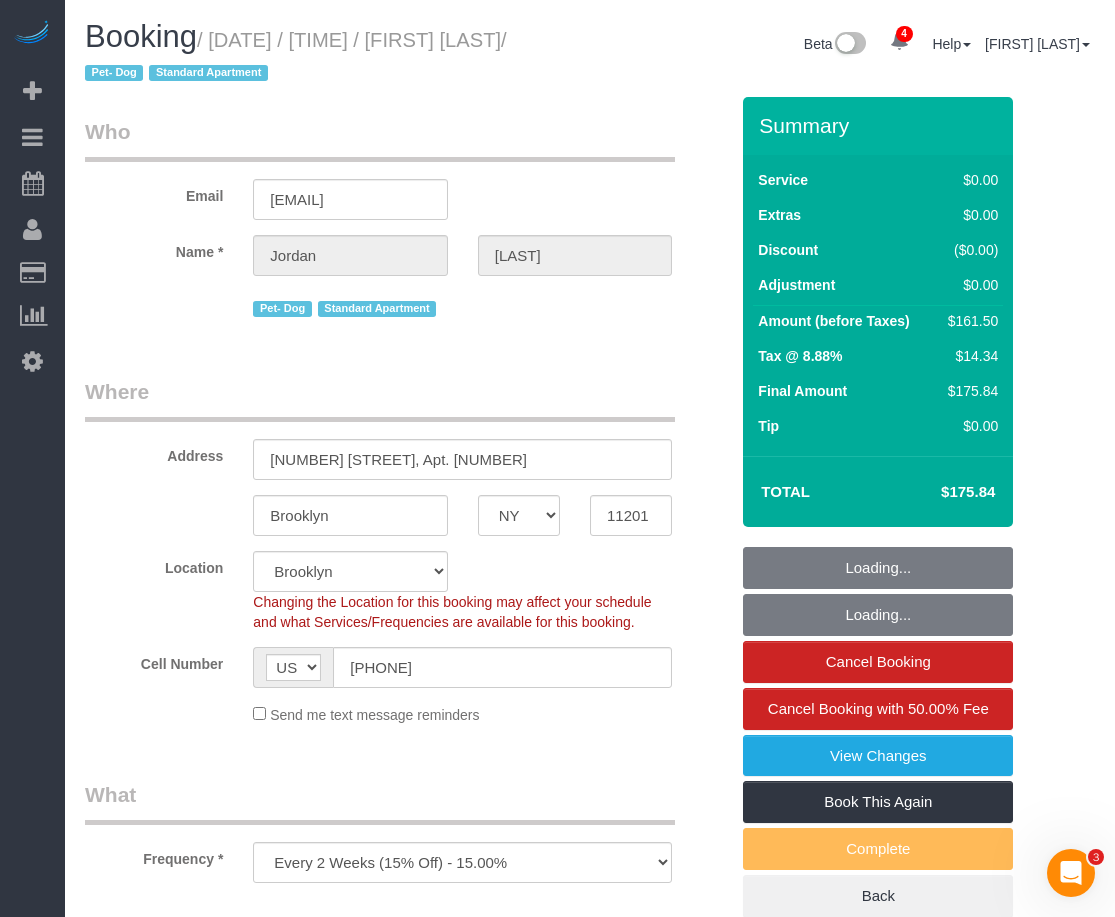 select on "object:807" 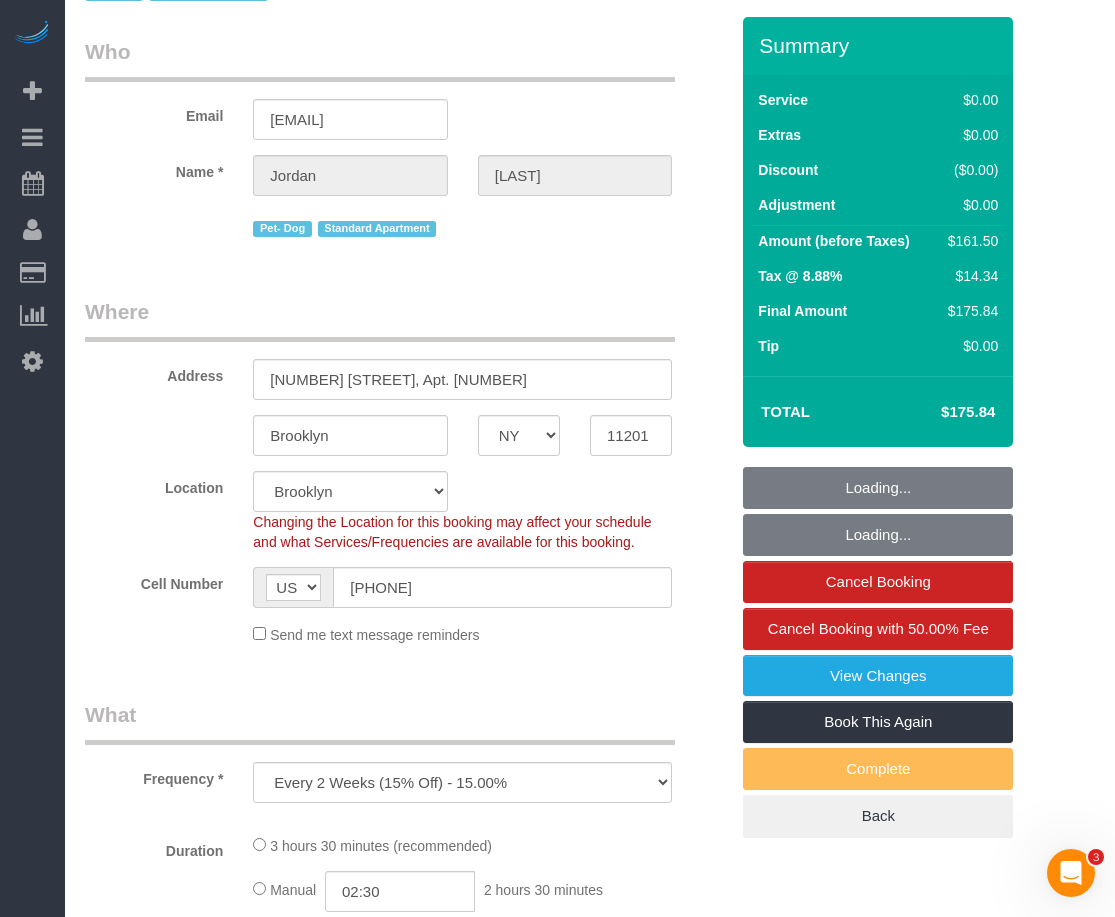select on "string:stripe-pm_1Rcsvw4VGloSiKo7YAz02xg6" 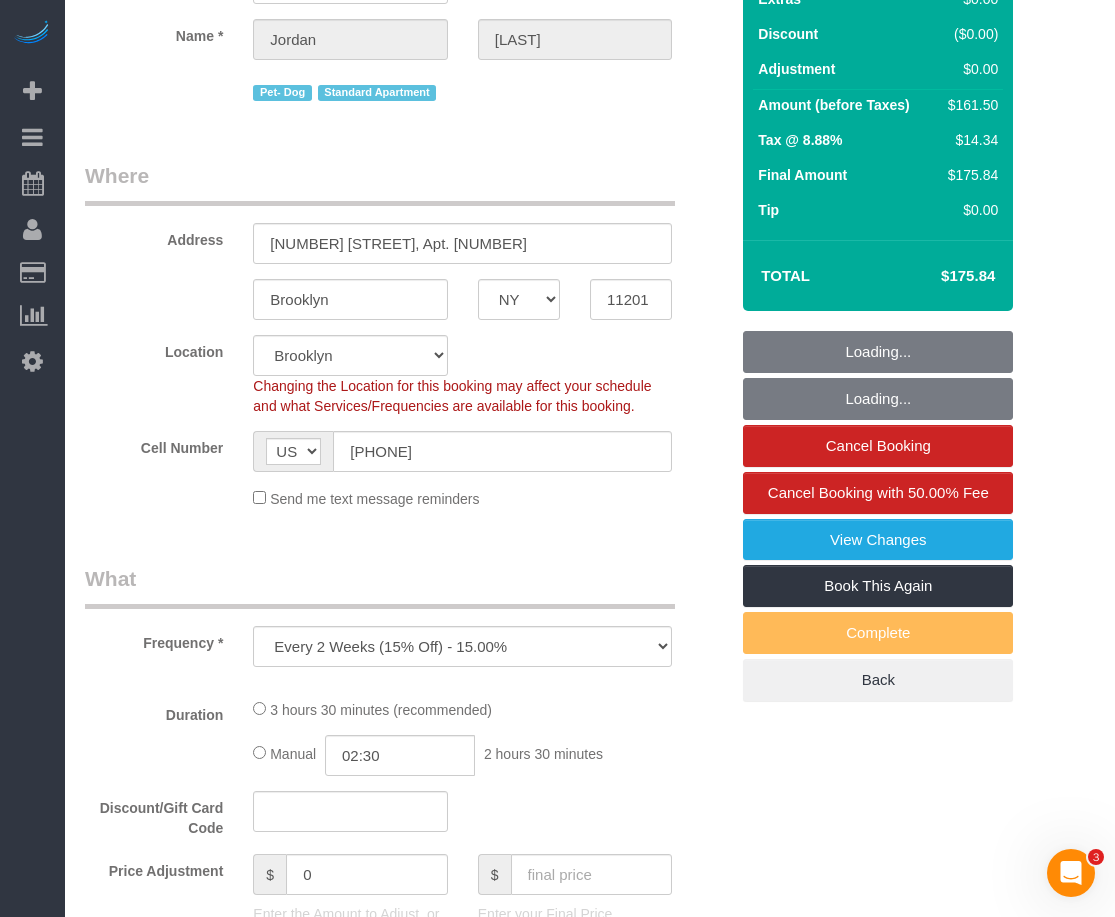 select on "1" 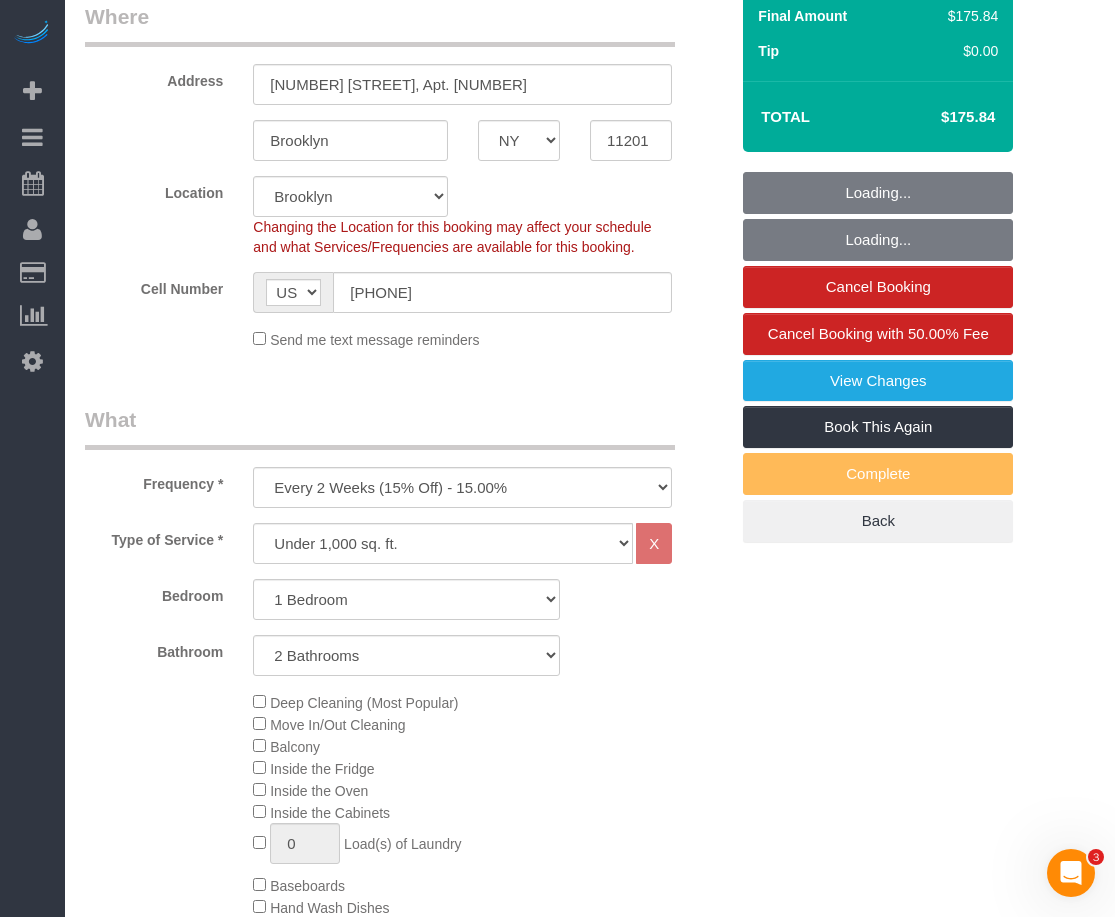 select on "1" 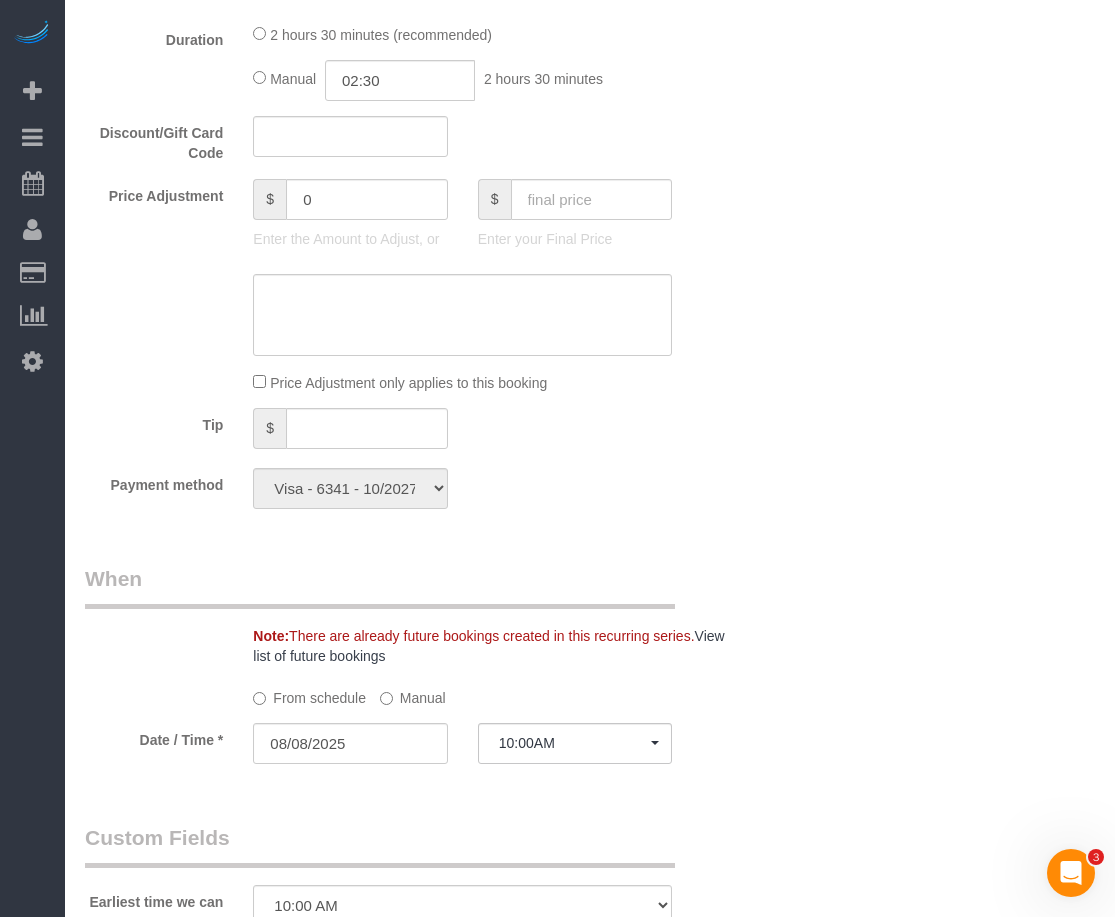 scroll, scrollTop: 1500, scrollLeft: 0, axis: vertical 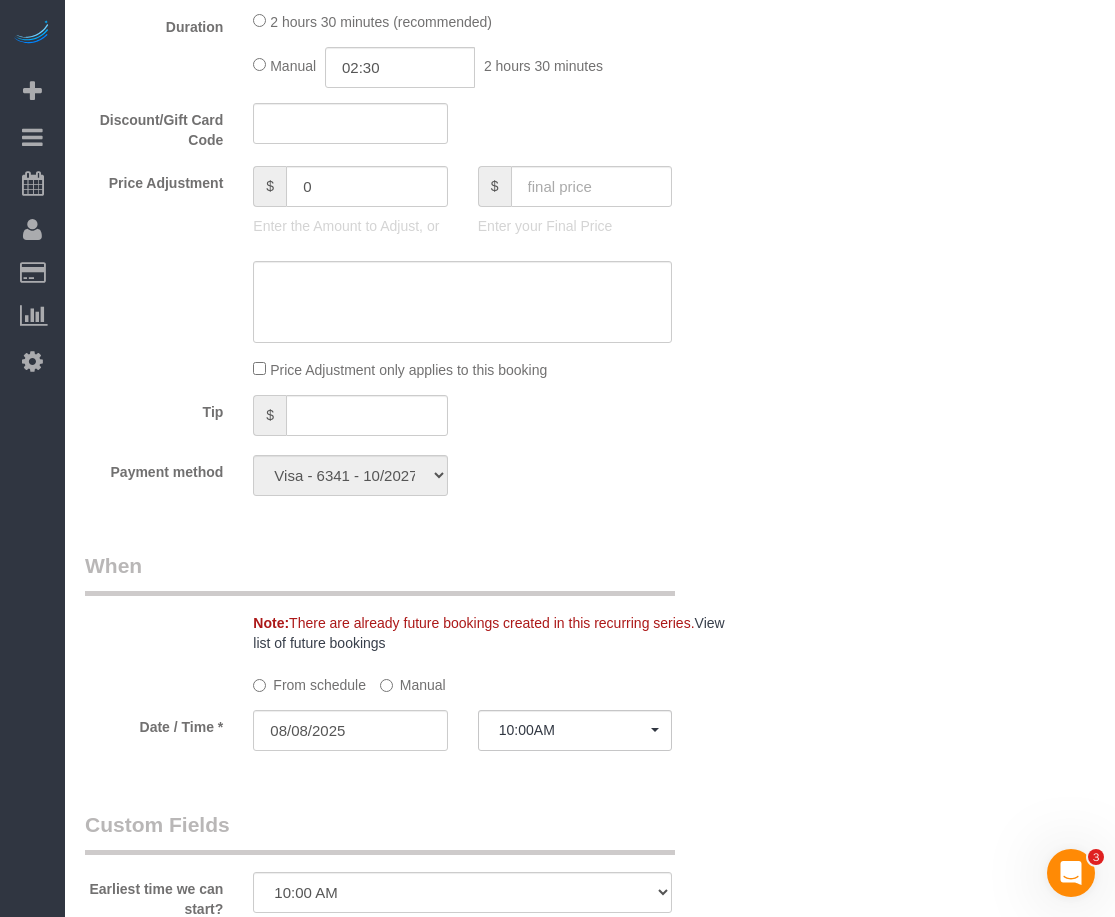 click on "Who
Email
jordansobon2@gmail.com
Name *
Jordan
Sobon
Pet- Dog
Standard Apartment
Where
Address
60 Court Street, Apt. 2E
Brooklyn
AK
AL
AR
AZ
CA
CO
CT
DC
DE
FL
GA
HI
IA
ID
IL
IN
KS
KY
LA
MA
MD
ME
MI
MN
MO
MS
MT" at bounding box center (590, 354) 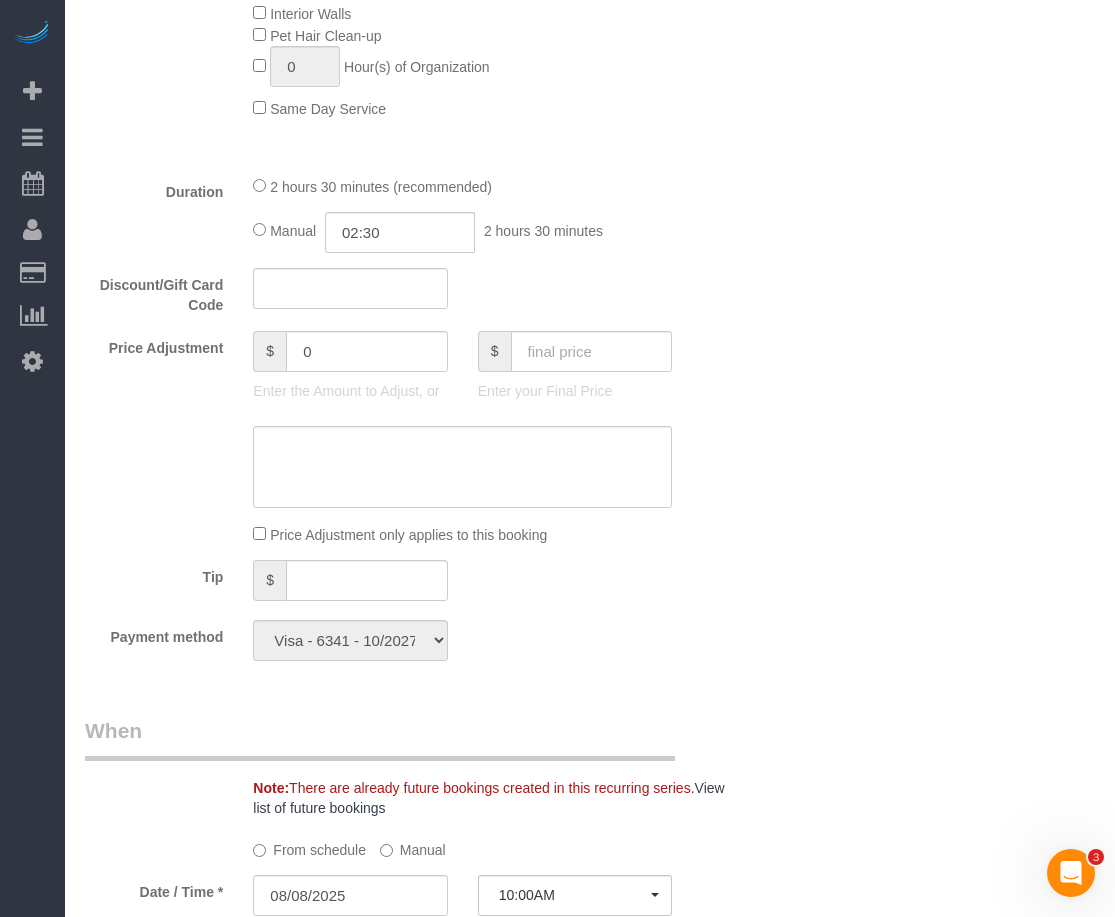 scroll, scrollTop: 1250, scrollLeft: 0, axis: vertical 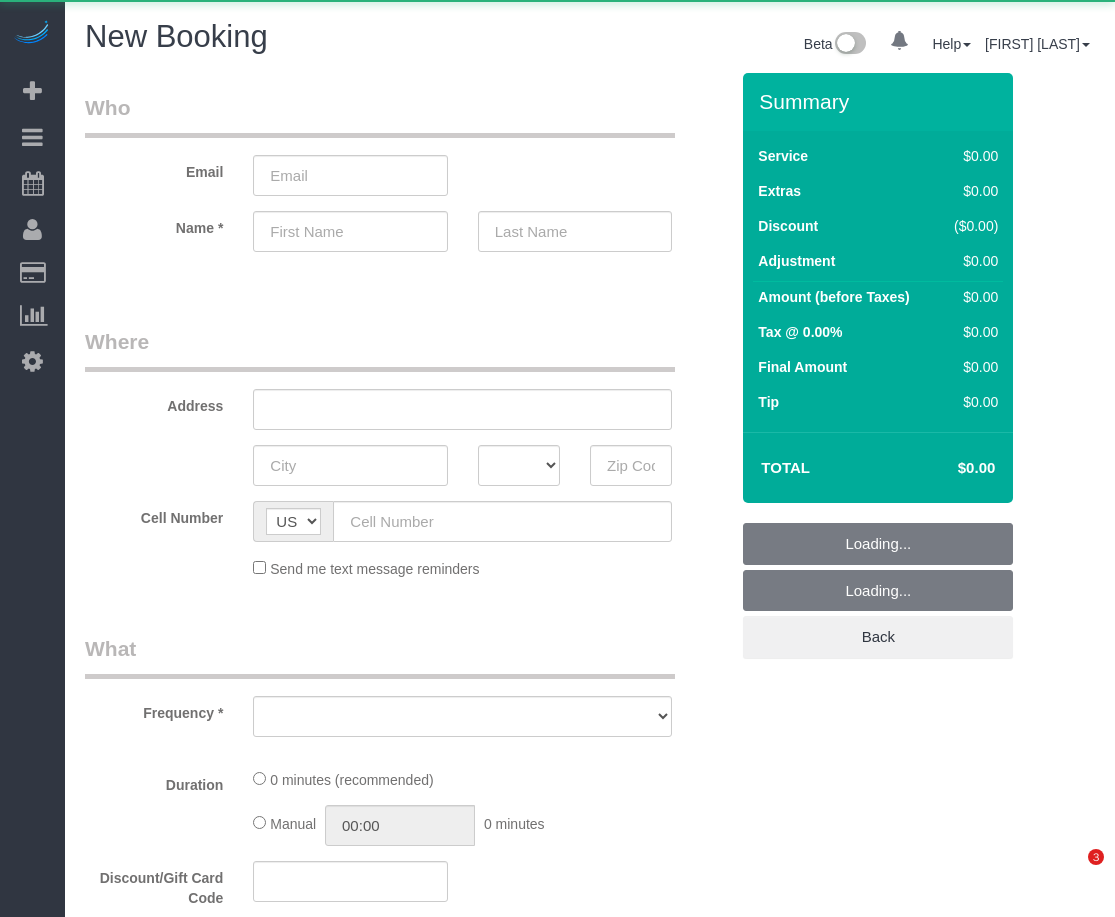 select on "number:89" 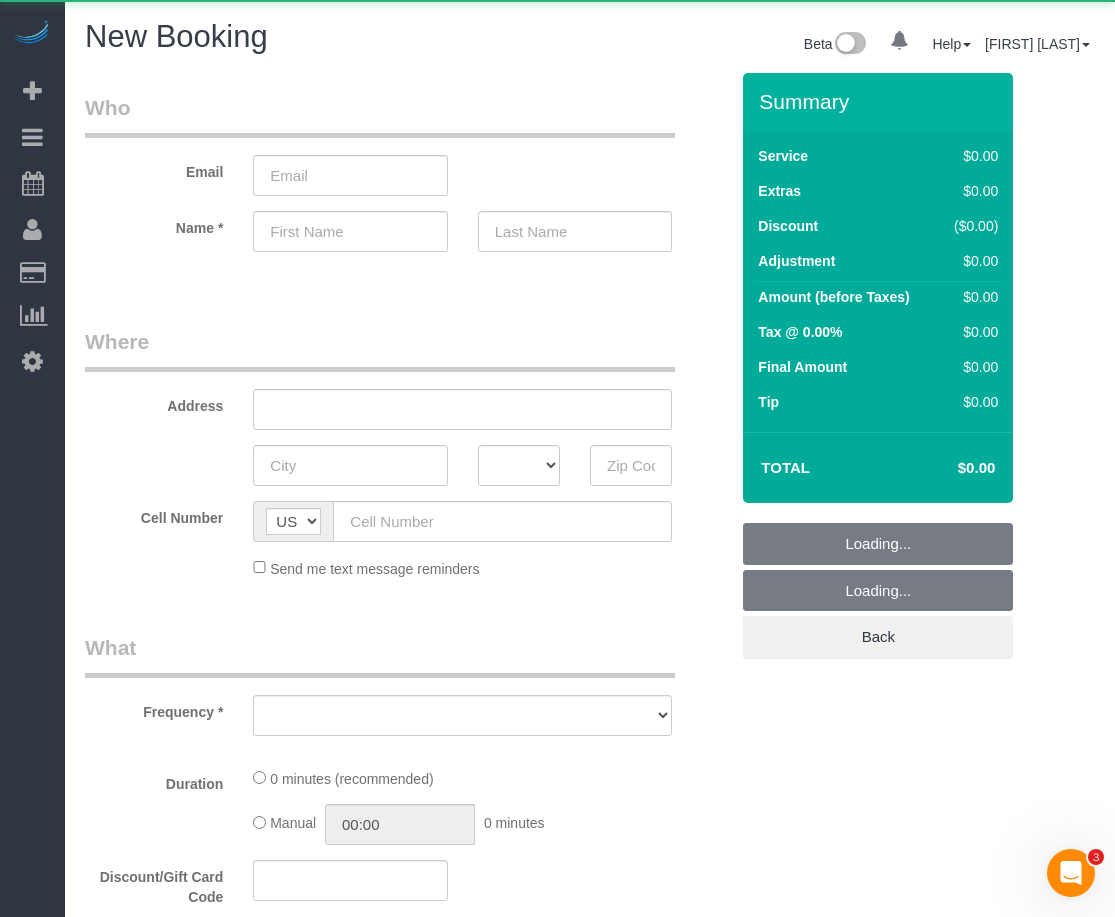 scroll, scrollTop: 0, scrollLeft: 0, axis: both 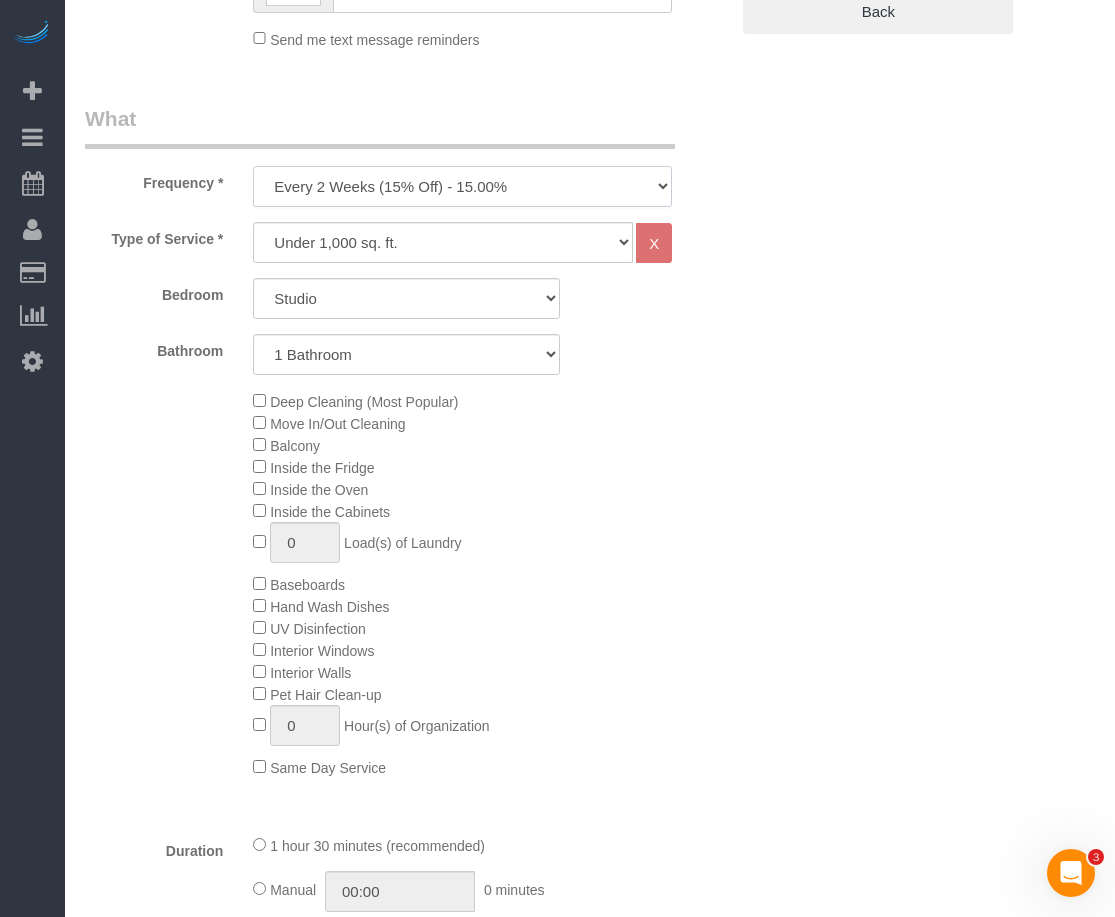 click on "One Time Weekly (20% Off) - 20.00% Every 2 Weeks (15% Off) - 15.00% Every 4 Weeks (10% Off) - 10.00%" at bounding box center [462, 186] 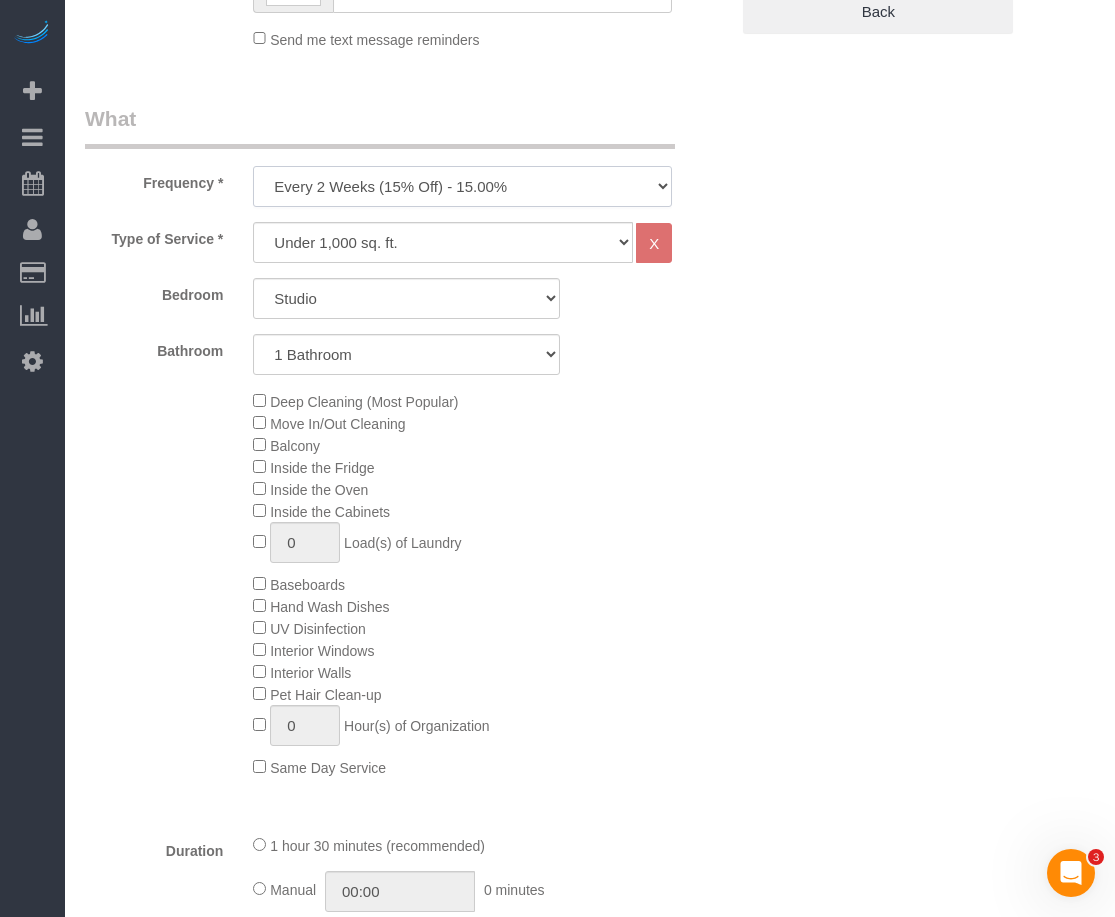 select on "object:1291" 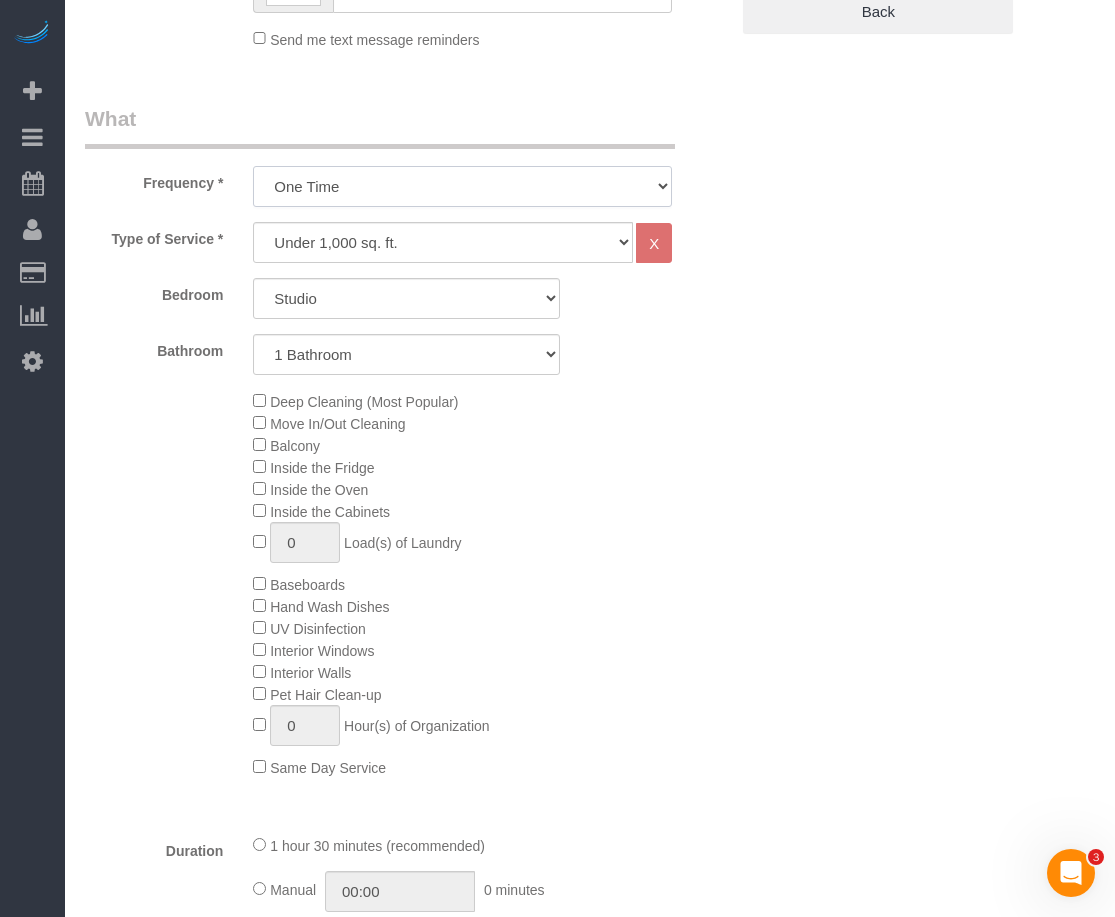 click on "One Time Weekly (20% Off) - 20.00% Every 2 Weeks (15% Off) - 15.00% Every 4 Weeks (10% Off) - 10.00%" at bounding box center (462, 186) 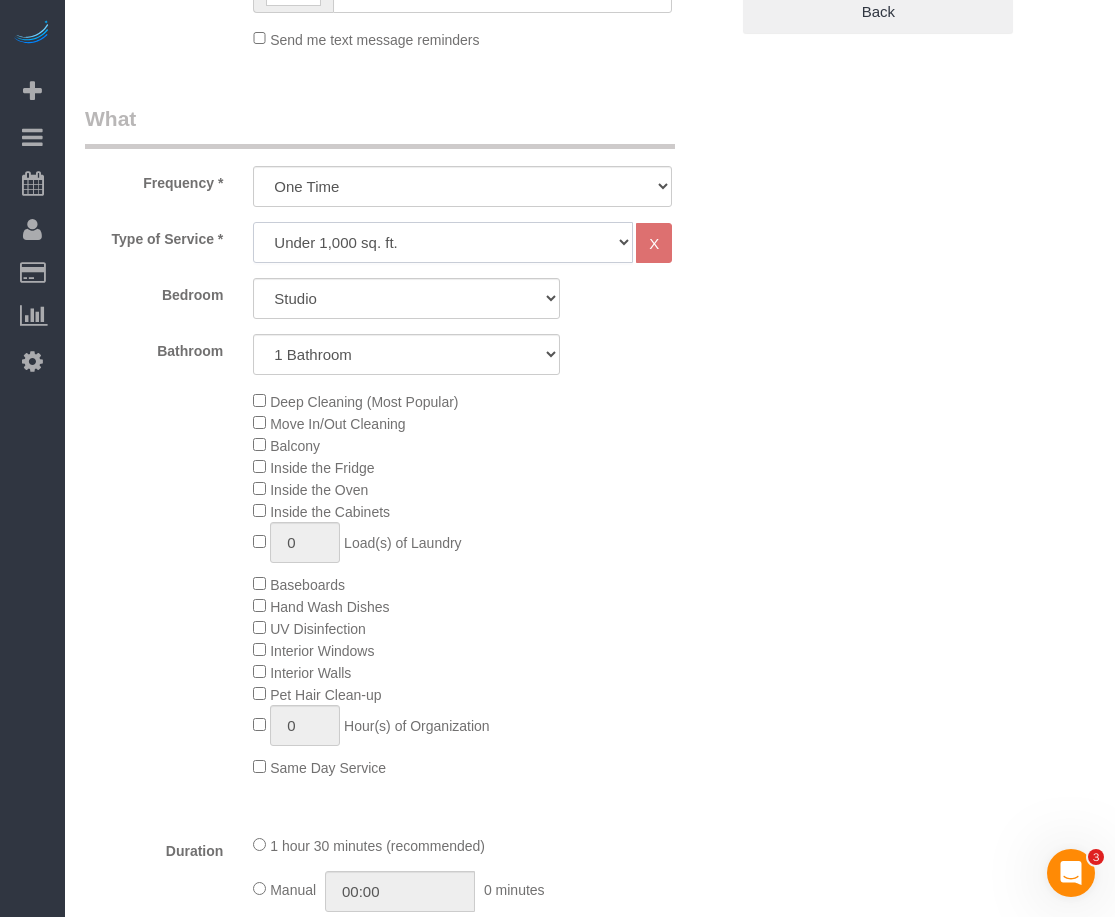 click on "Under 1,000 sq. ft. 1,001 - 1,500 sq. ft. 1,500+ sq. ft. Custom Cleaning Office Cleaning Airbnb Cleaning Post Construction Cleaning RE-CLEAN Hourly Rate - 8.0 Hourly Rate - 7.5 Late Cancellation - Invoice Purposes Hourly Rate (30% OFF) Bungalow Living Hello Alfred - Standard Cleaning Hello Alfred - Hourly Rate TULU - Standard Cleaning TULU - Hourly Rate Hourly Rate (15% OFF) Hourly Rate (20% OFF) Hourly Rate (25% OFF) Hourly Rate (22.5% OFF) Charity Clean Outsite - Hourly Rate Floor Cleaning 100/hr 140/hr Upholstery Cleaning Hourly Rate (Comped Cleaning) Power Washing Carpet/Rug Cleaning Floor Cleaning - 25% OFF Couch Cleaning Partnership Flat Rate Pricing Partnership Hourly Rate Staff Office Hours" 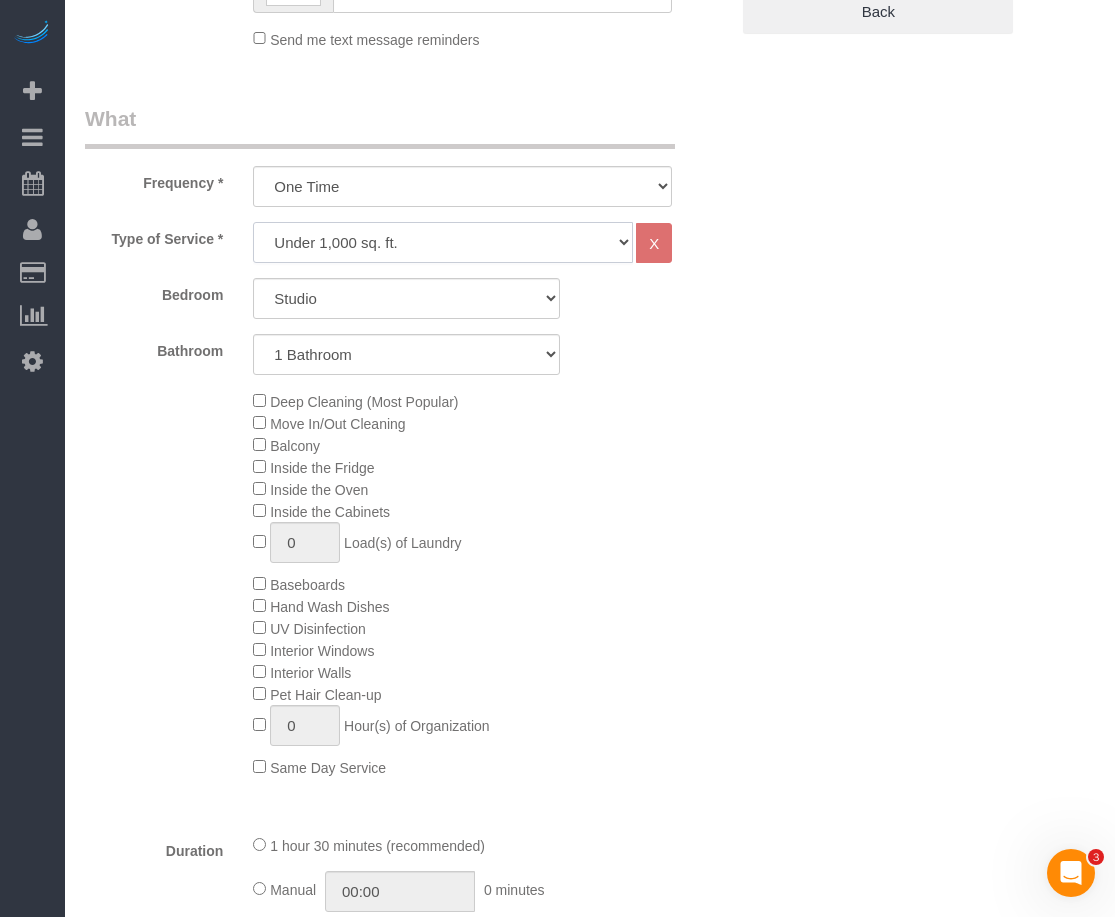 select on "213" 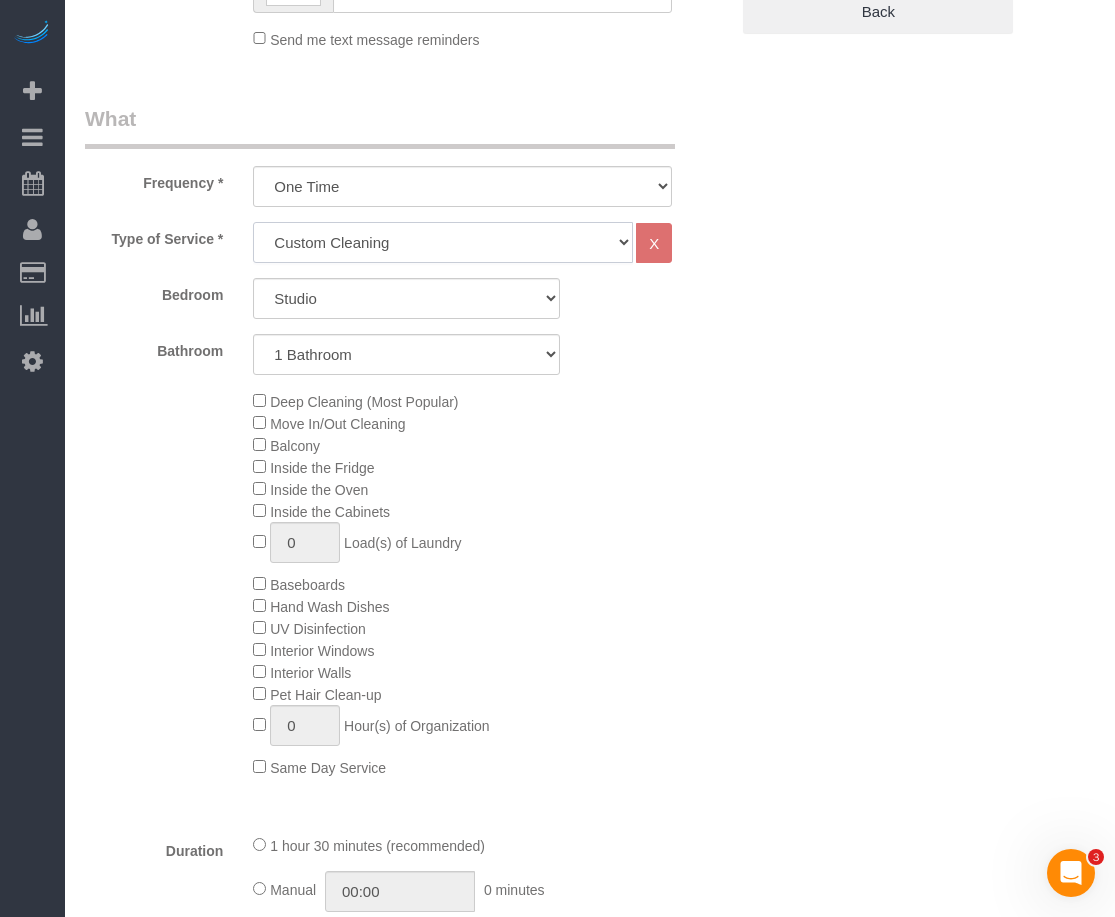 click on "Under 1,000 sq. ft. 1,001 - 1,500 sq. ft. 1,500+ sq. ft. Custom Cleaning Office Cleaning Airbnb Cleaning Post Construction Cleaning RE-CLEAN Hourly Rate - 8.0 Hourly Rate - 7.5 Late Cancellation - Invoice Purposes Hourly Rate (30% OFF) Bungalow Living Hello Alfred - Standard Cleaning Hello Alfred - Hourly Rate TULU - Standard Cleaning TULU - Hourly Rate Hourly Rate (15% OFF) Hourly Rate (20% OFF) Hourly Rate (25% OFF) Hourly Rate (22.5% OFF) Charity Clean Outsite - Hourly Rate Floor Cleaning 100/hr 140/hr Upholstery Cleaning Hourly Rate (Comped Cleaning) Power Washing Carpet/Rug Cleaning Floor Cleaning - 25% OFF Couch Cleaning Partnership Flat Rate Pricing Partnership Hourly Rate Staff Office Hours" 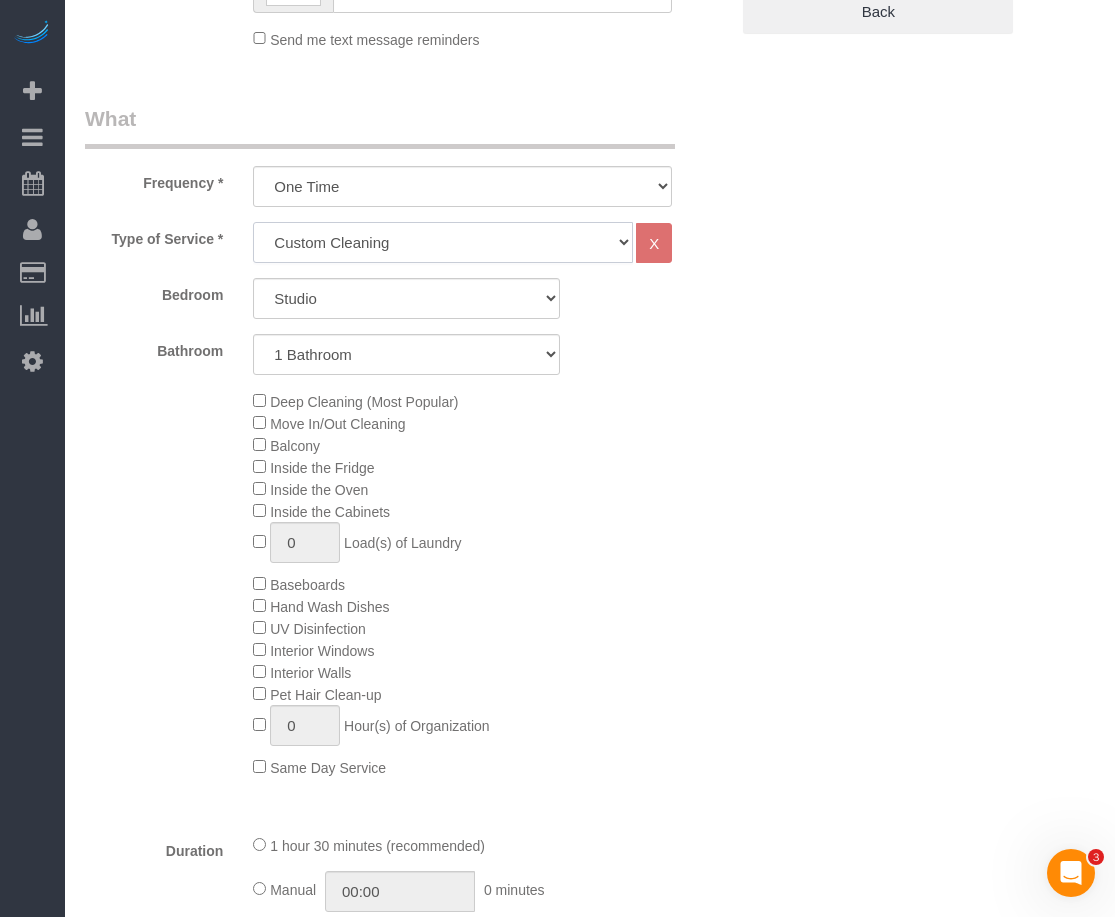 select on "1" 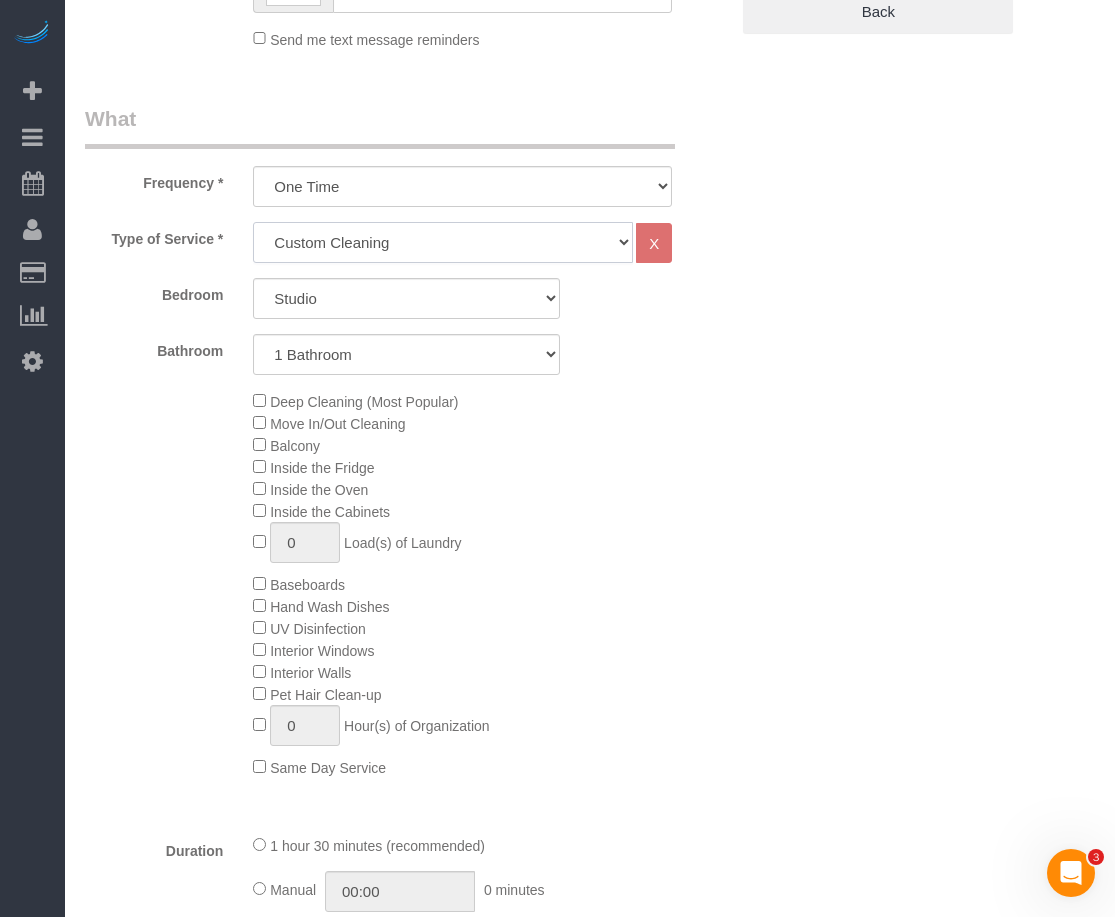 select on "120" 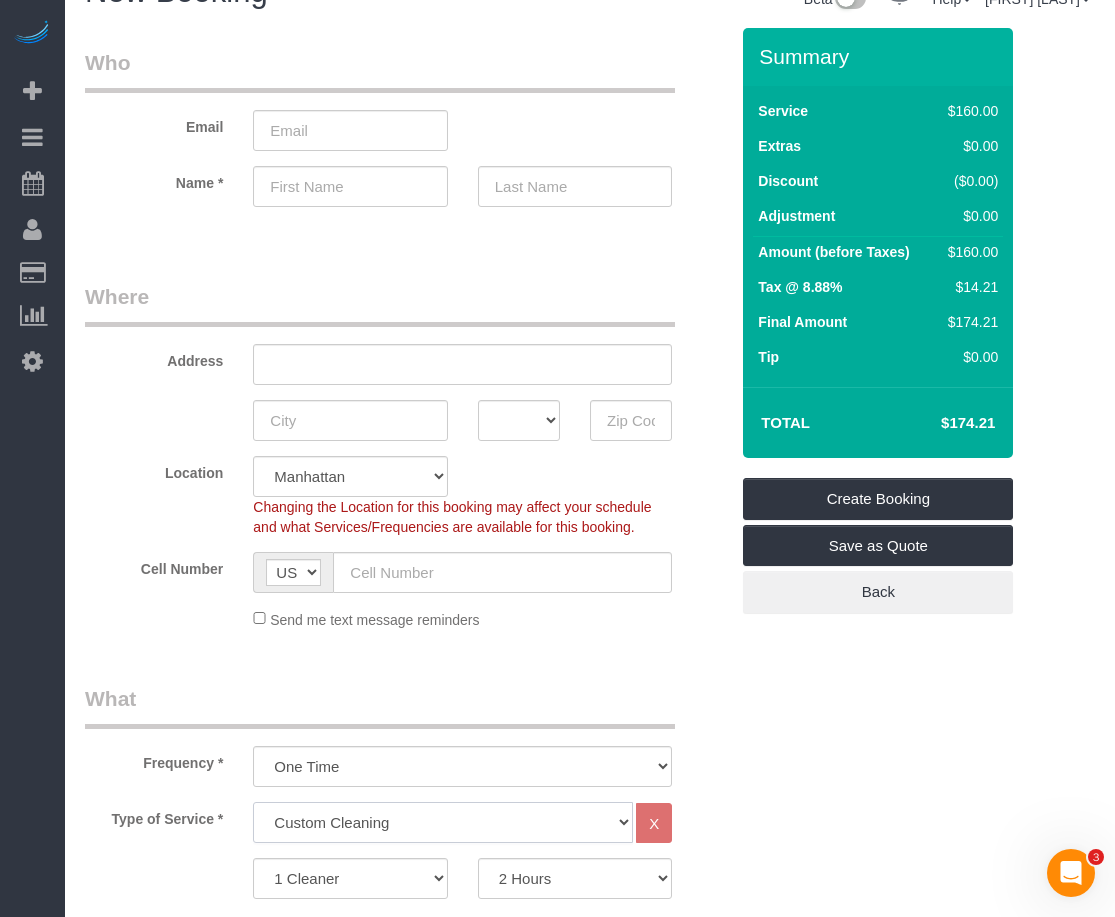 scroll, scrollTop: 0, scrollLeft: 0, axis: both 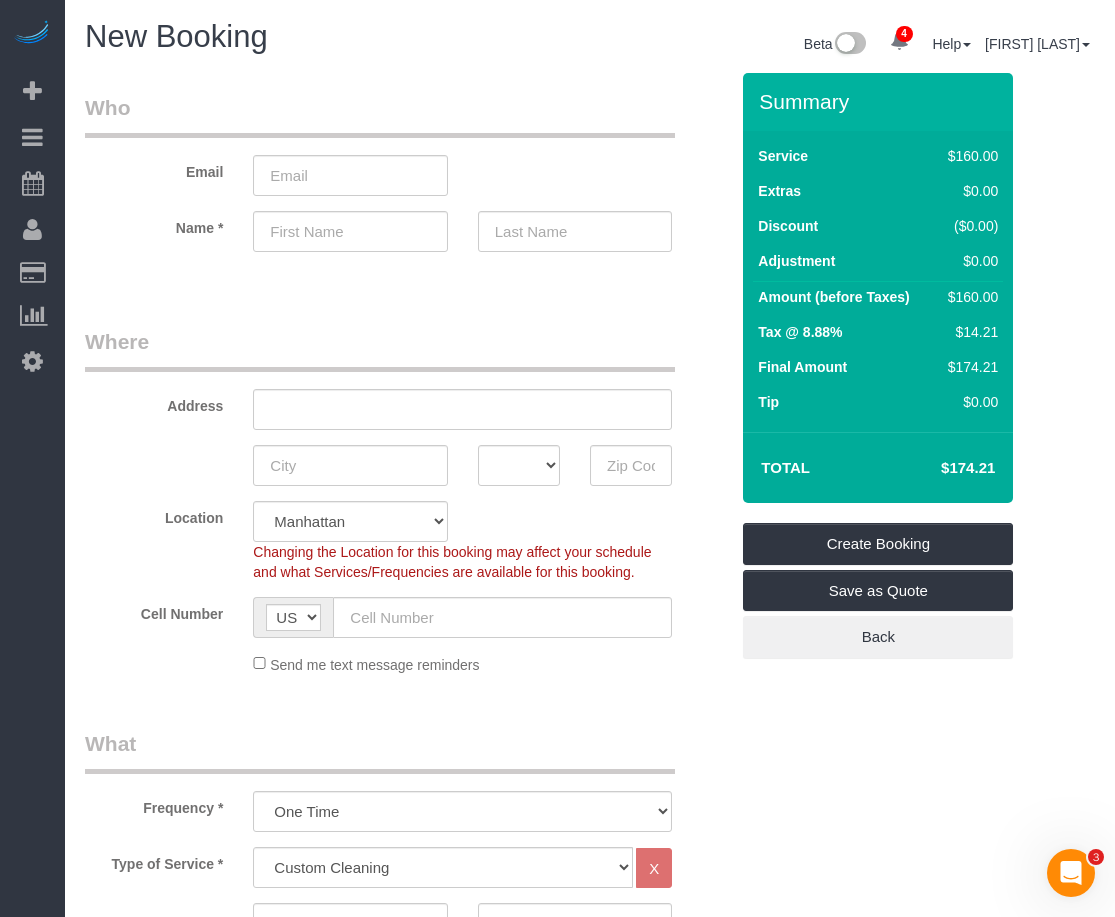click on "Where" at bounding box center [380, 349] 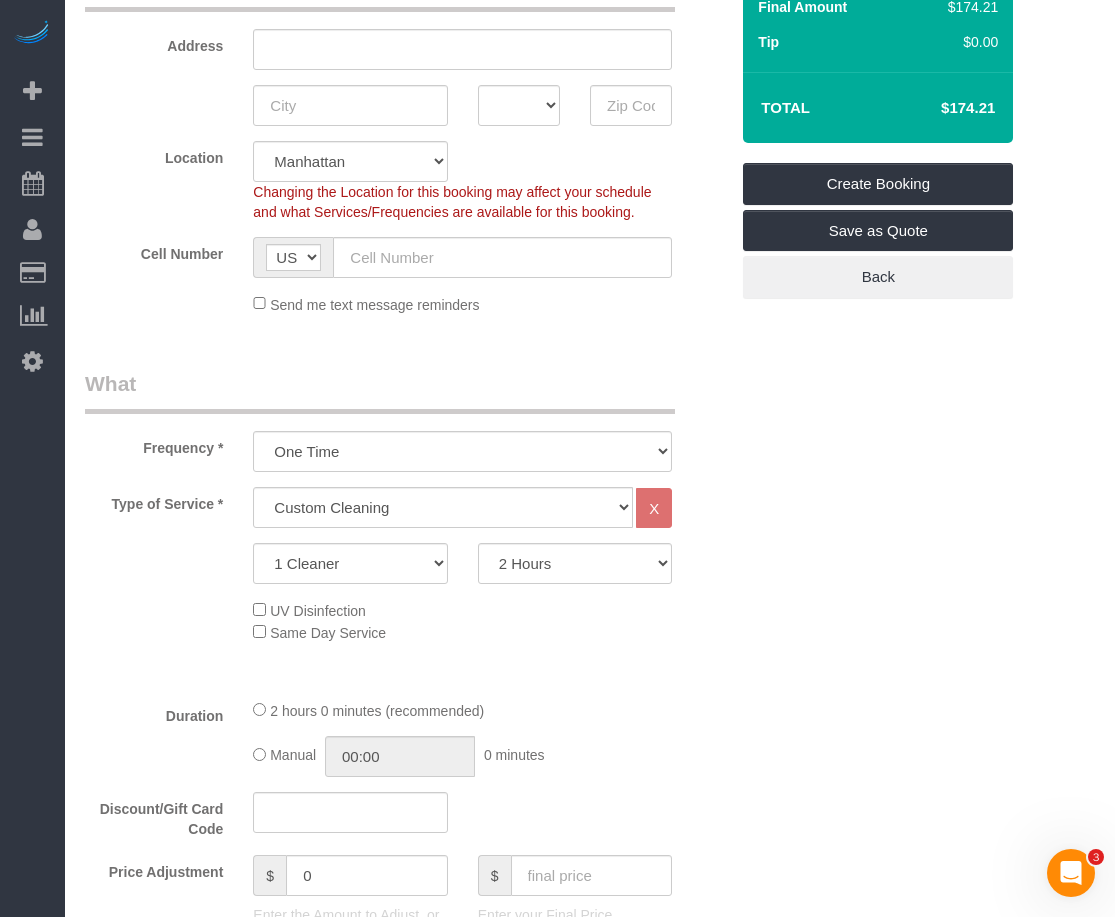 scroll, scrollTop: 375, scrollLeft: 0, axis: vertical 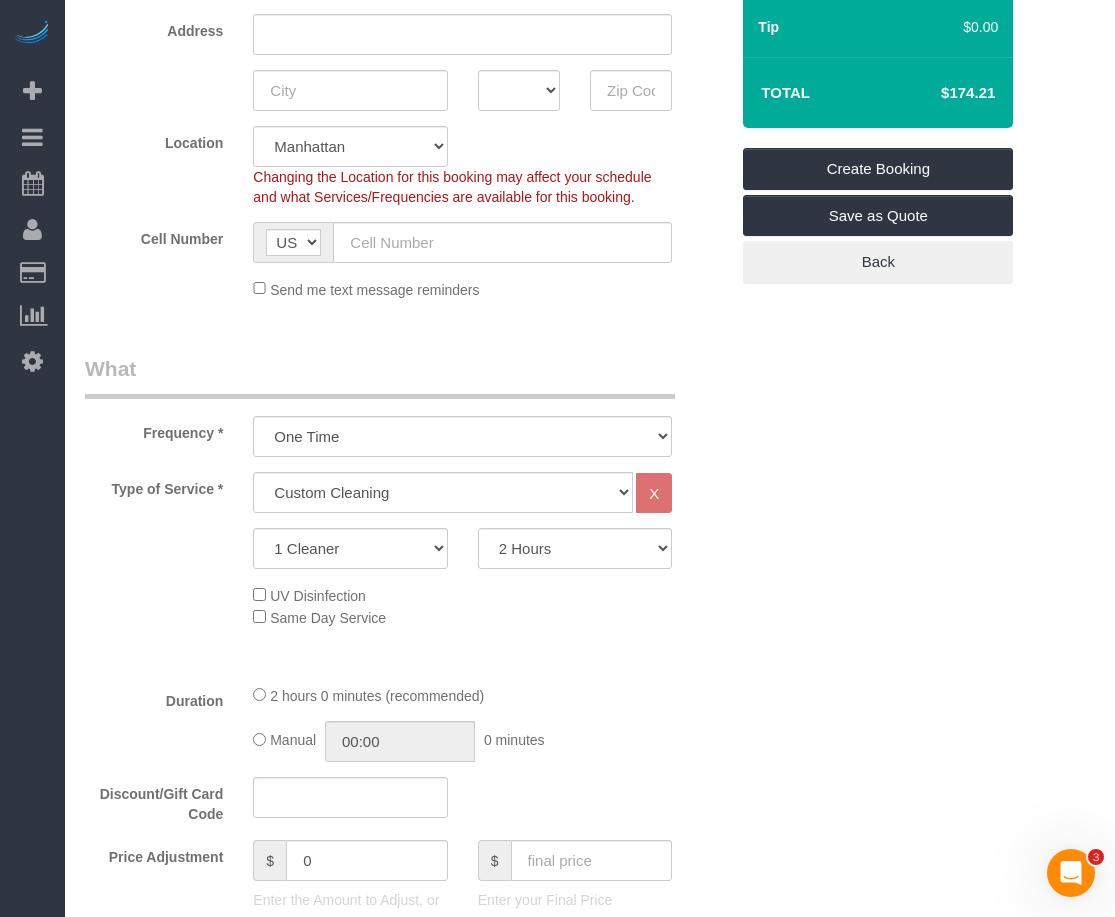drag, startPoint x: 737, startPoint y: 398, endPoint x: 662, endPoint y: 421, distance: 78.44743 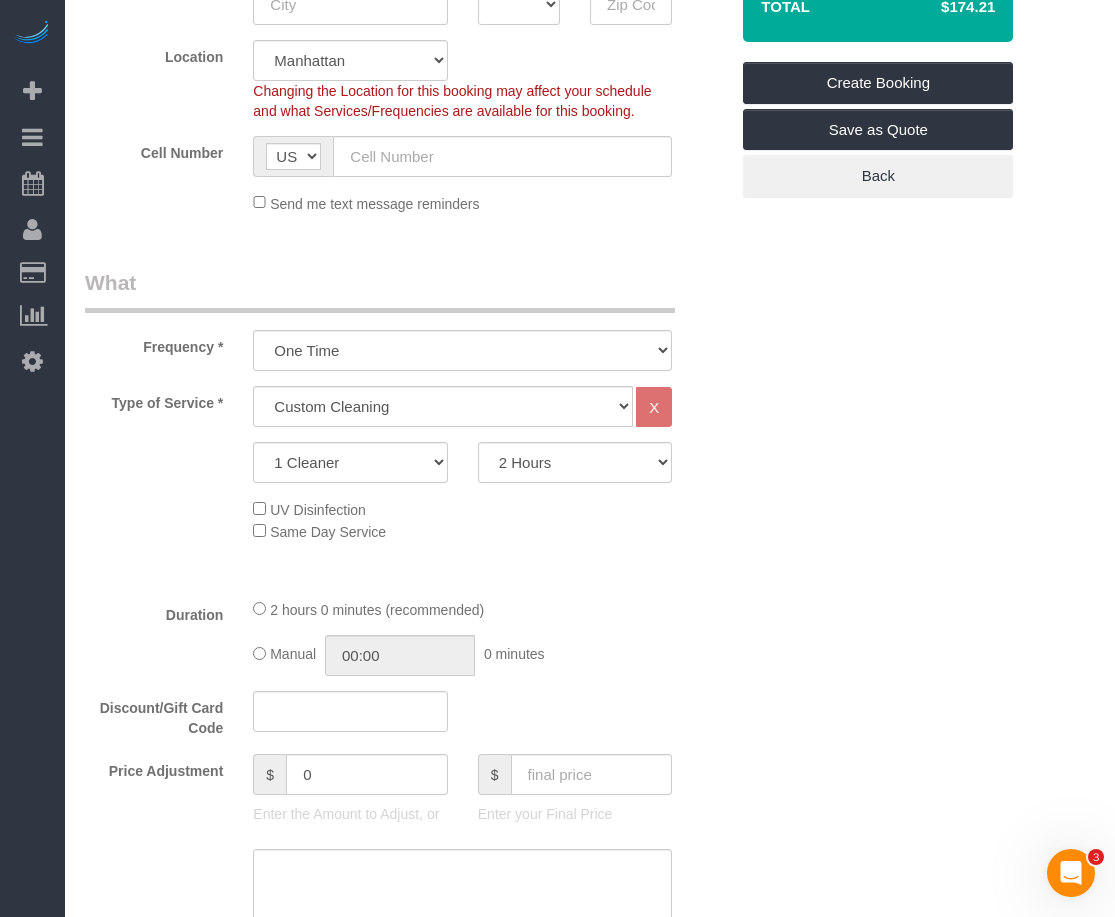 scroll, scrollTop: 500, scrollLeft: 0, axis: vertical 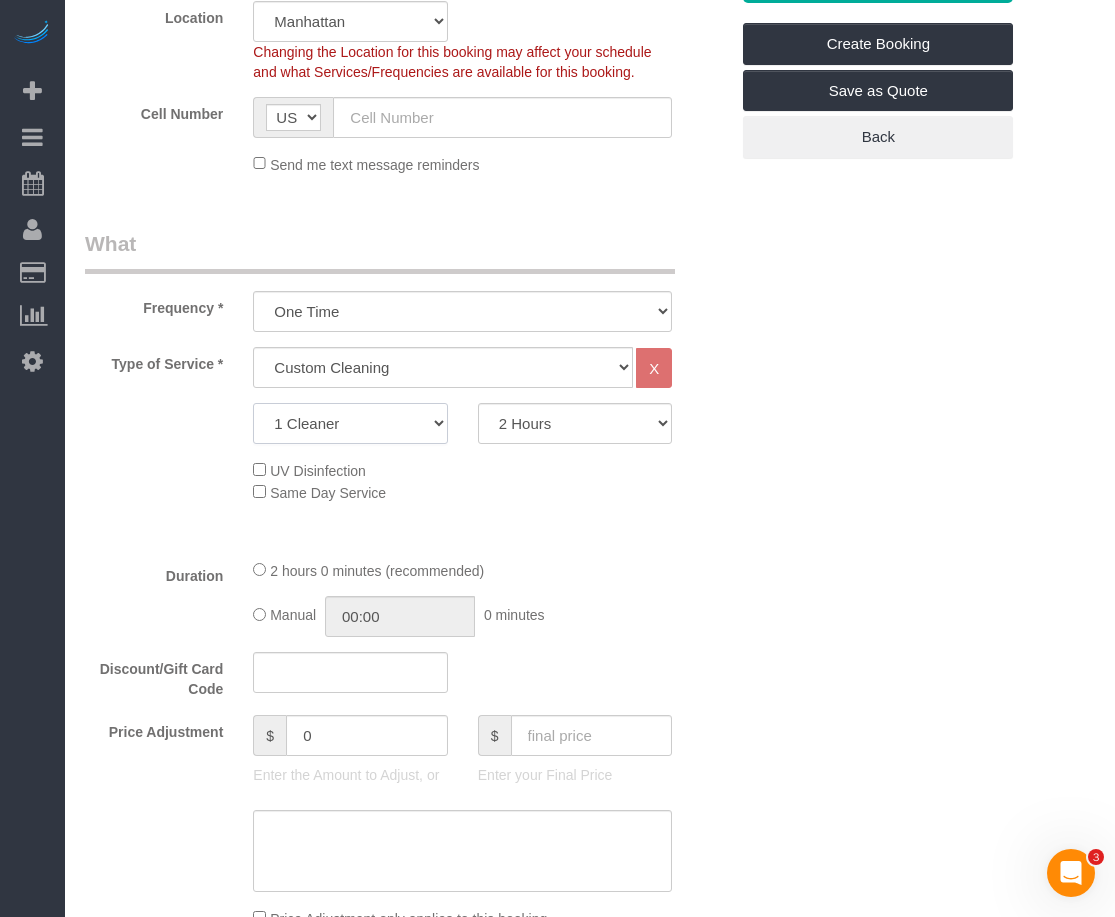 click on "1 Cleaner
2 Cleaners
3 Cleaners
4 Cleaners
5 Cleaners" 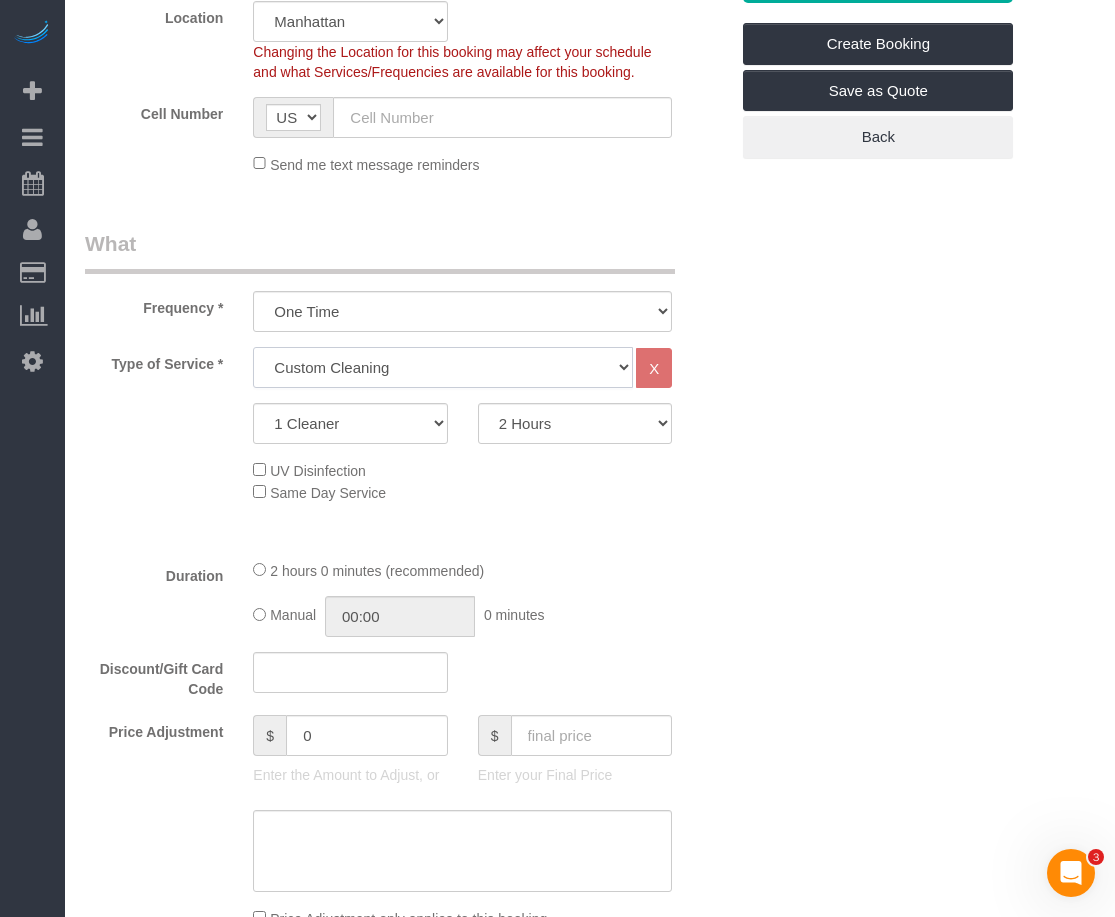 click on "Under 1,000 sq. ft. 1,001 - 1,500 sq. ft. 1,500+ sq. ft. Custom Cleaning Office Cleaning Airbnb Cleaning Post Construction Cleaning RE-CLEAN Hourly Rate - 8.0 Hourly Rate - 7.5 Late Cancellation - Invoice Purposes Hourly Rate (30% OFF) Bungalow Living Hello Alfred - Standard Cleaning Hello Alfred - Hourly Rate TULU - Standard Cleaning TULU - Hourly Rate Hourly Rate (15% OFF) Hourly Rate (20% OFF) Hourly Rate (25% OFF) Hourly Rate (22.5% OFF) Charity Clean Outsite - Hourly Rate Floor Cleaning 100/hr 140/hr Upholstery Cleaning Hourly Rate (Comped Cleaning) Power Washing Carpet/Rug Cleaning Floor Cleaning - 25% OFF Couch Cleaning Partnership Flat Rate Pricing Partnership Hourly Rate Staff Office Hours" 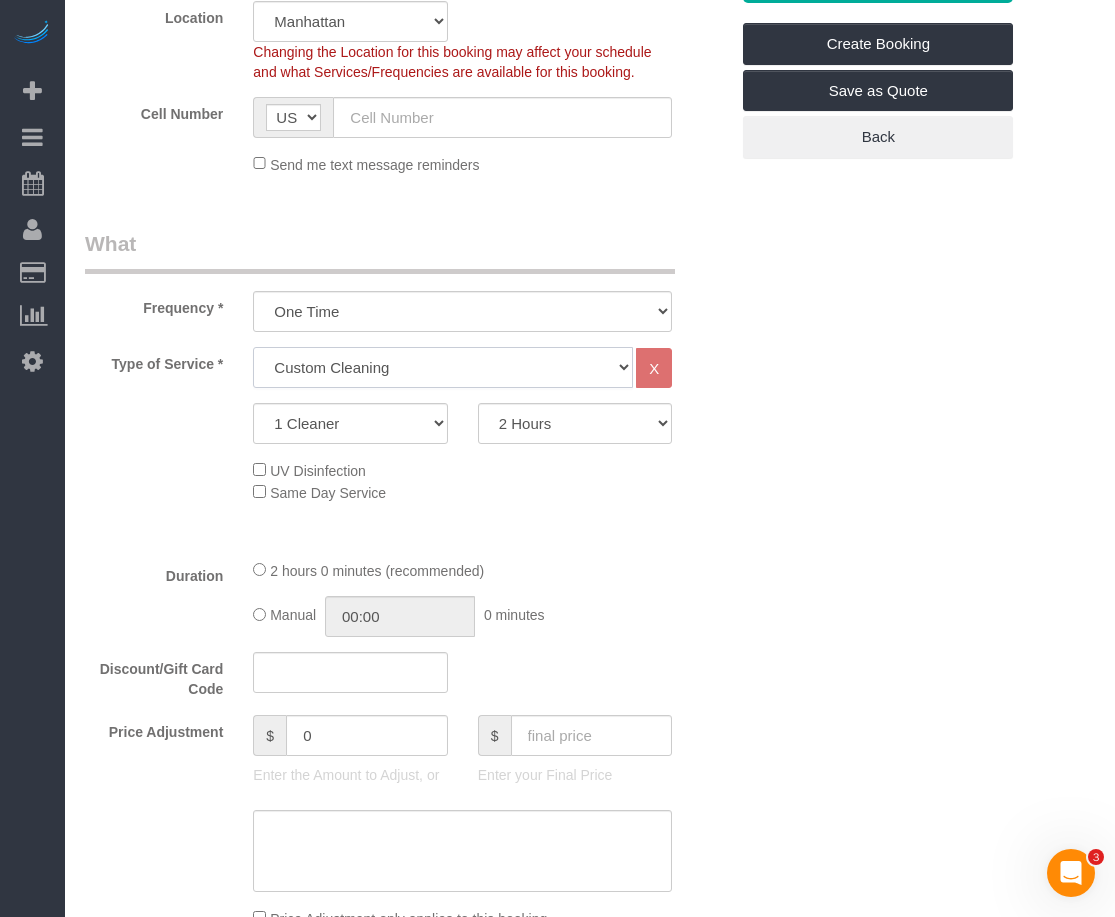 select on "216" 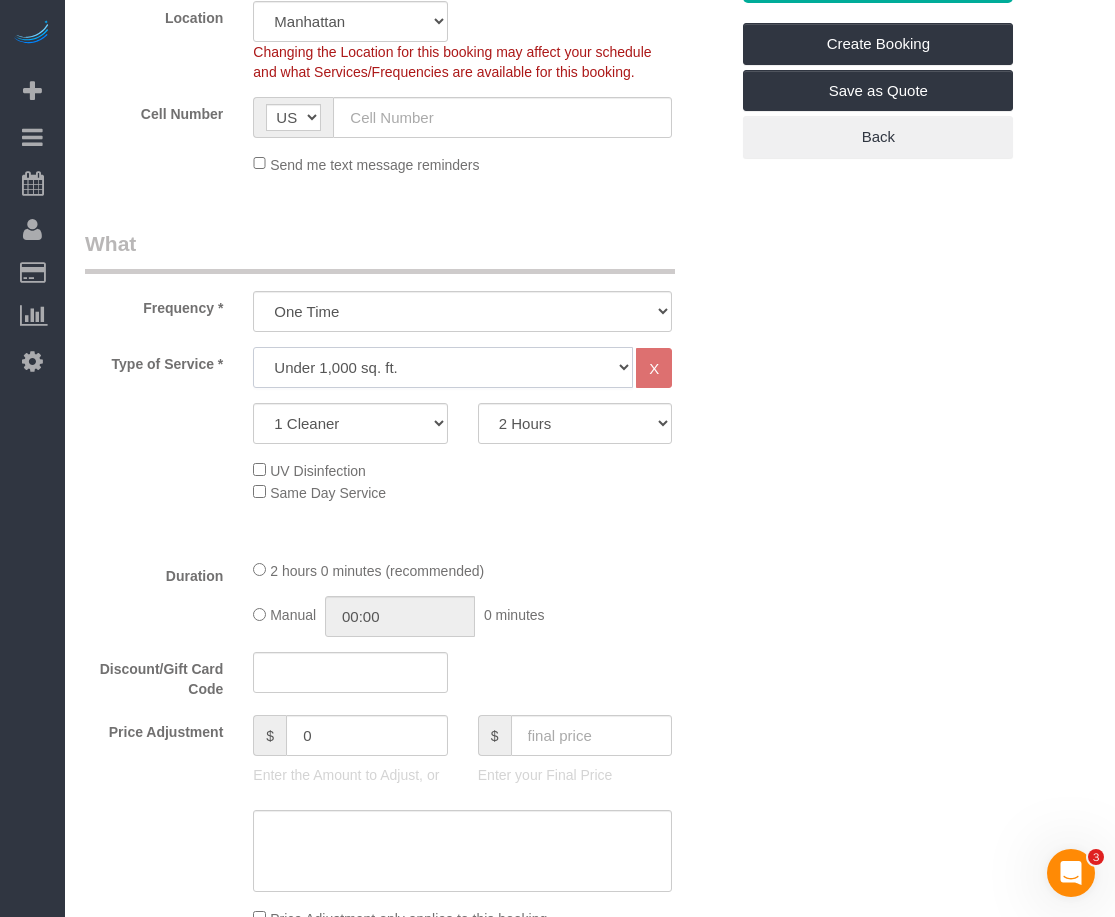 click on "Under 1,000 sq. ft. 1,001 - 1,500 sq. ft. 1,500+ sq. ft. Custom Cleaning Office Cleaning Airbnb Cleaning Post Construction Cleaning RE-CLEAN Hourly Rate - 8.0 Hourly Rate - 7.5 Late Cancellation - Invoice Purposes Hourly Rate (30% OFF) Bungalow Living Hello Alfred - Standard Cleaning Hello Alfred - Hourly Rate TULU - Standard Cleaning TULU - Hourly Rate Hourly Rate (15% OFF) Hourly Rate (20% OFF) Hourly Rate (25% OFF) Hourly Rate (22.5% OFF) Charity Clean Outsite - Hourly Rate Floor Cleaning 100/hr 140/hr Upholstery Cleaning Hourly Rate (Comped Cleaning) Power Washing Carpet/Rug Cleaning Floor Cleaning - 25% OFF Couch Cleaning Partnership Flat Rate Pricing Partnership Hourly Rate Staff Office Hours" 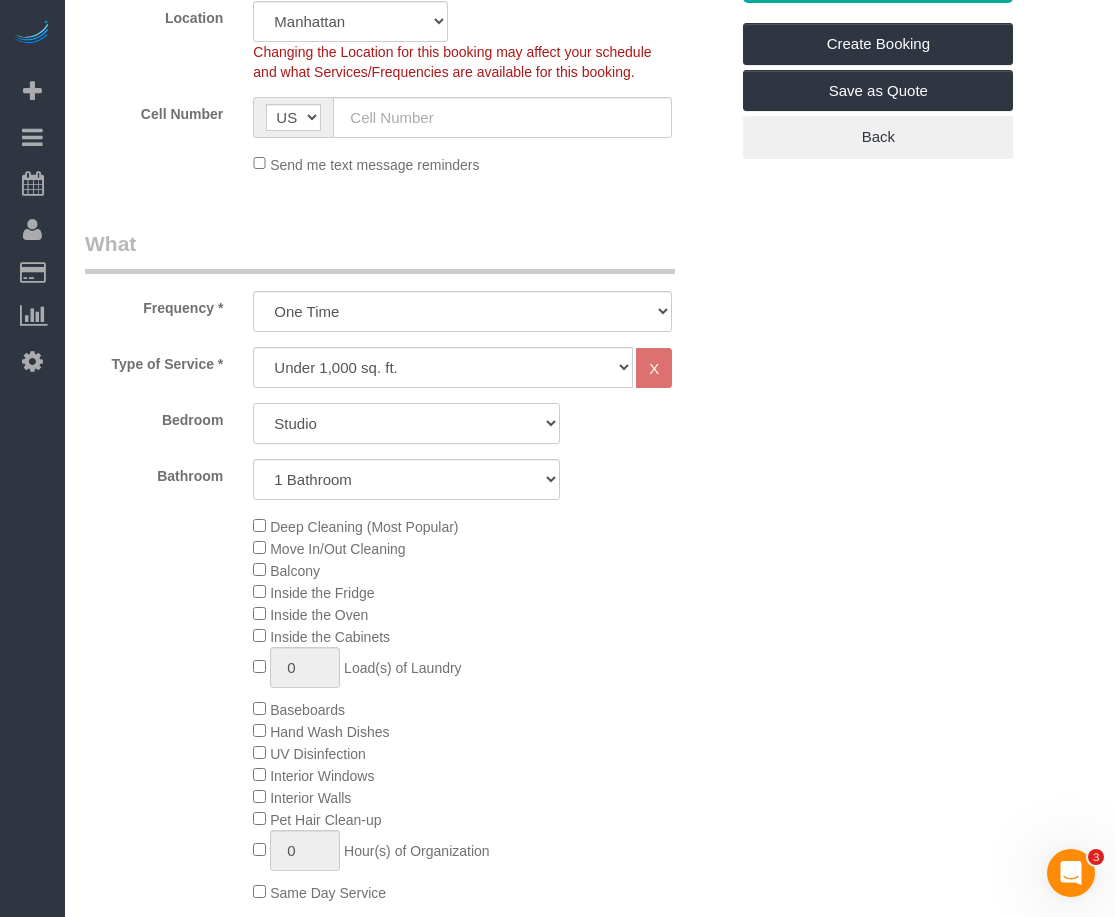 click on "Studio
1 Bedroom
2 Bedrooms
3 Bedrooms" 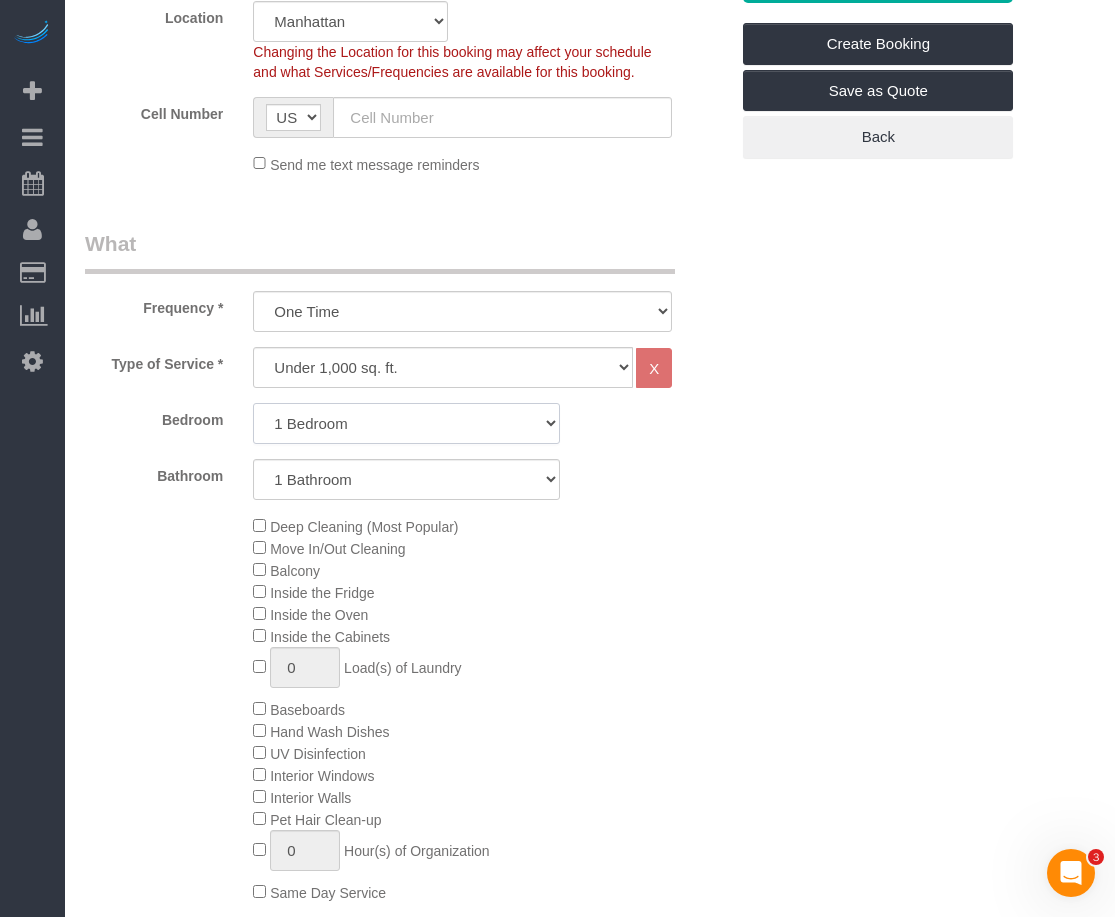 click on "Studio
1 Bedroom
2 Bedrooms
3 Bedrooms" 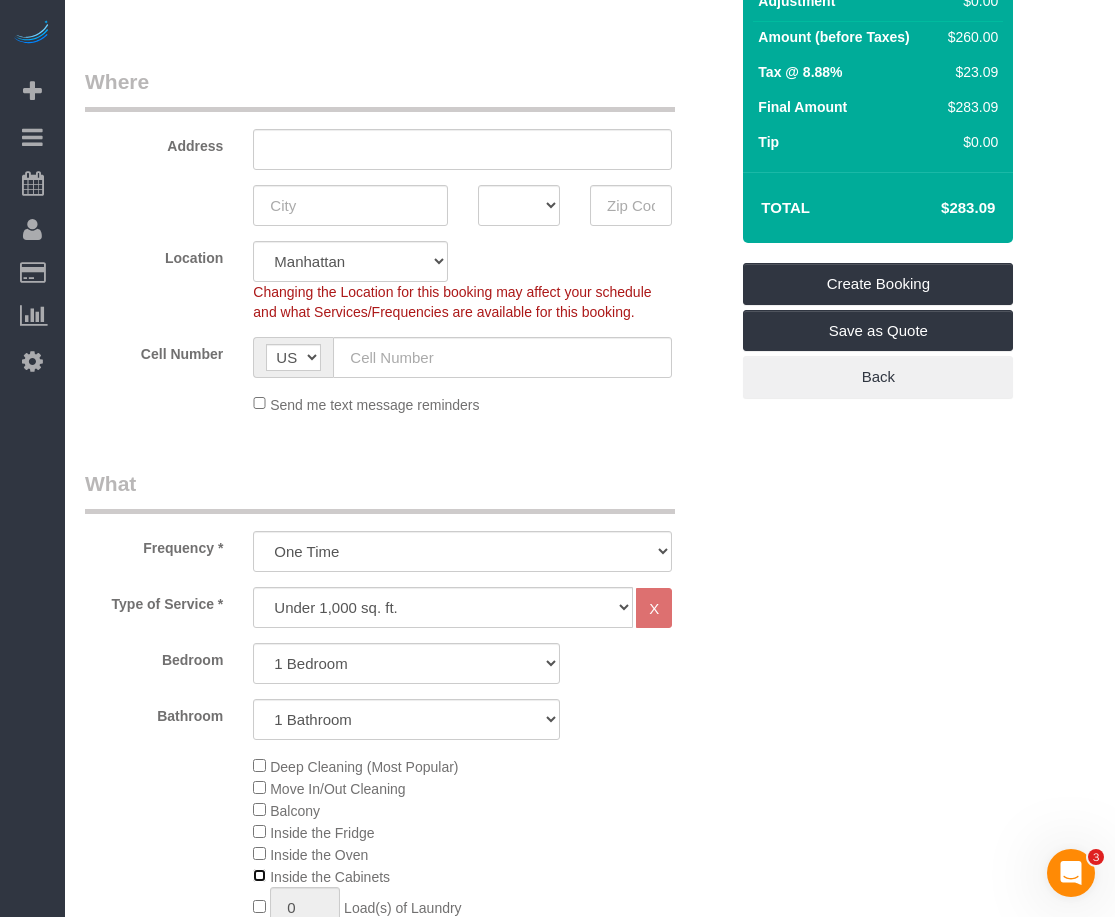 scroll, scrollTop: 250, scrollLeft: 0, axis: vertical 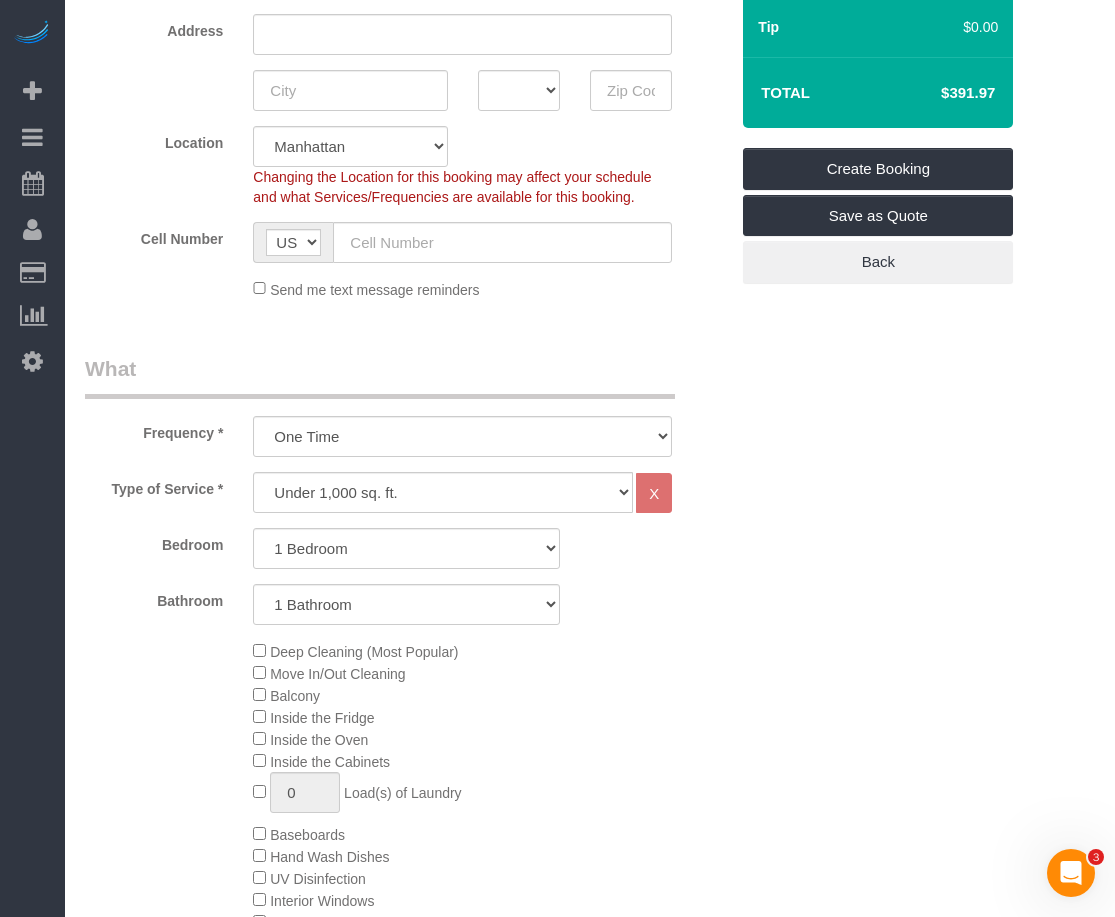 click on "Who
Email
Name *
Where
Address
[STATE]
[STATE]
[STATE]
[STATE]
[STATE]
[STATE]
[STATE]
[STATE]
[STATE]
[STATE]
[STATE]
[STATE]
[STATE]
[STATE]
[STATE]
[STATE]
[STATE]
[STATE]
[STATE]
[STATE]
[STATE]
[STATE]
[STATE]
[STATE]
[STATE]
[STATE]
[STATE]
[STATE]
[STATE]
[STATE]
[STATE]
[STATE]
[STATE]
[STATE]
[STATE]
[STATE]" at bounding box center [590, 1362] 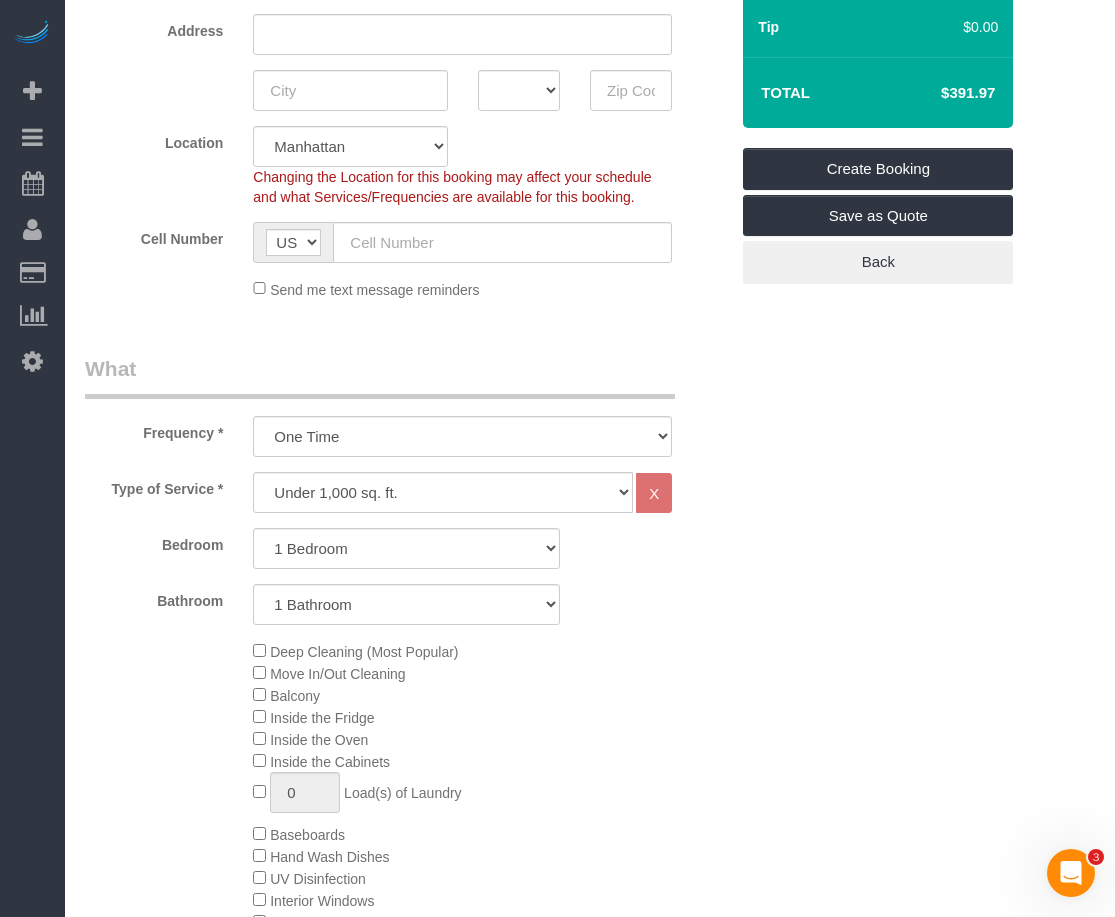 click on "Who
Email
Name *
Where
Address
[STATE]
[STATE]
[STATE]
[STATE]
[STATE]
[STATE]
[STATE]
[STATE]
[STATE]
[STATE]
[STATE]
[STATE]
[STATE]
[STATE]
[STATE]
[STATE]
[STATE]
[STATE]
[STATE]
[STATE]
[STATE]
[STATE]
[STATE]
[STATE]
[STATE]
[STATE]
[STATE]
[STATE]
[STATE]
[STATE]
[STATE]
[STATE]
[STATE]
[STATE]
[STATE]
[STATE]
[STATE]" at bounding box center [590, 1362] 